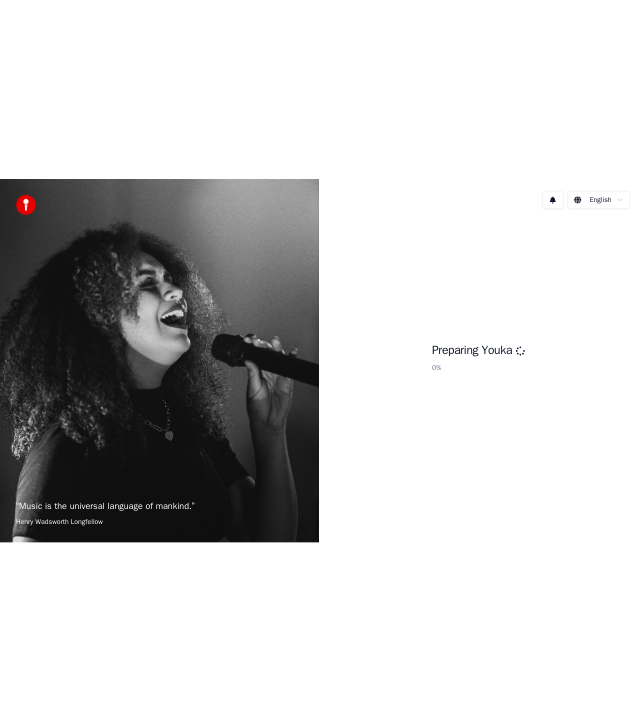 scroll, scrollTop: 0, scrollLeft: 0, axis: both 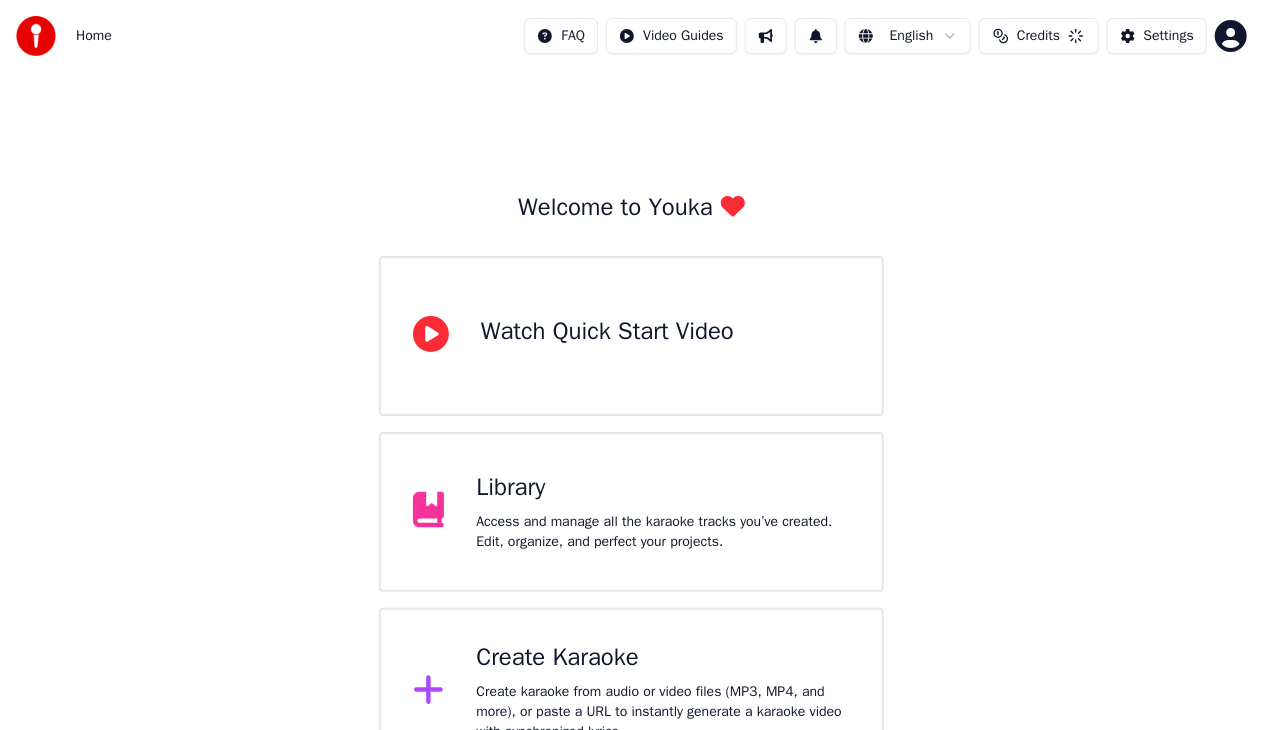 click on "Library" at bounding box center (663, 488) 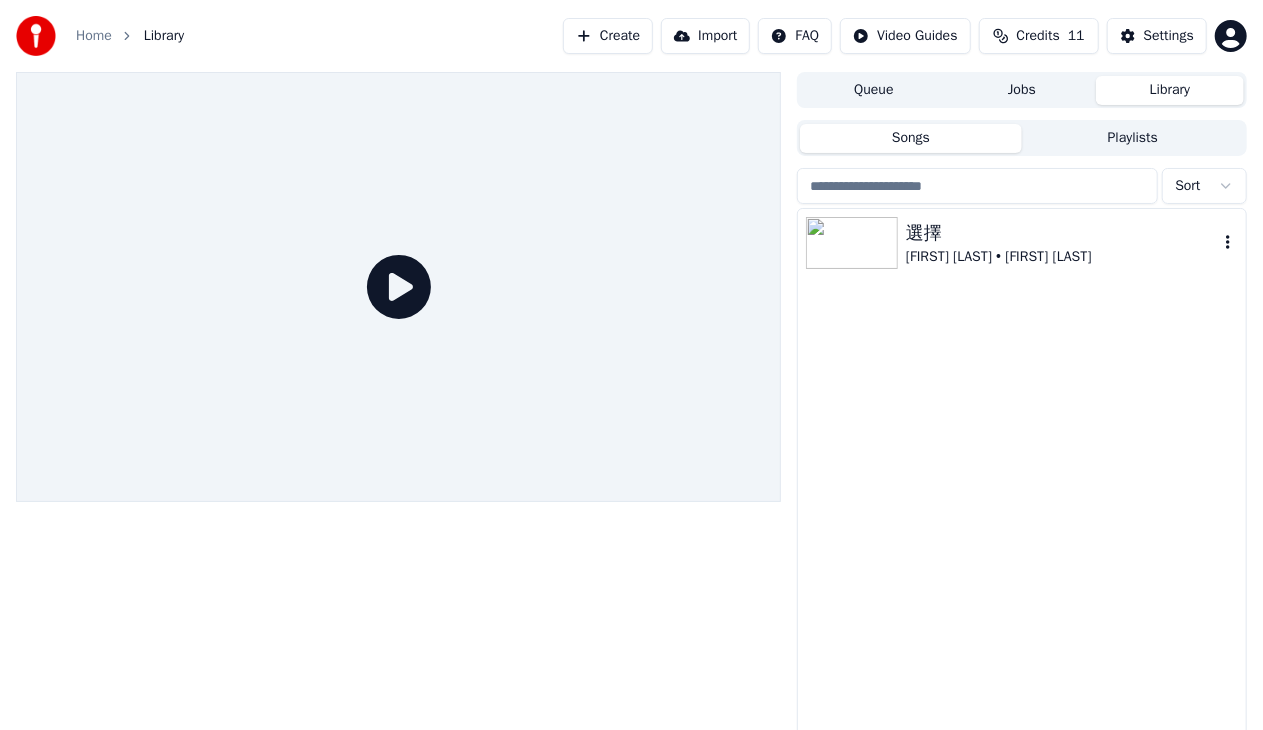 click on "選擇" at bounding box center [1062, 233] 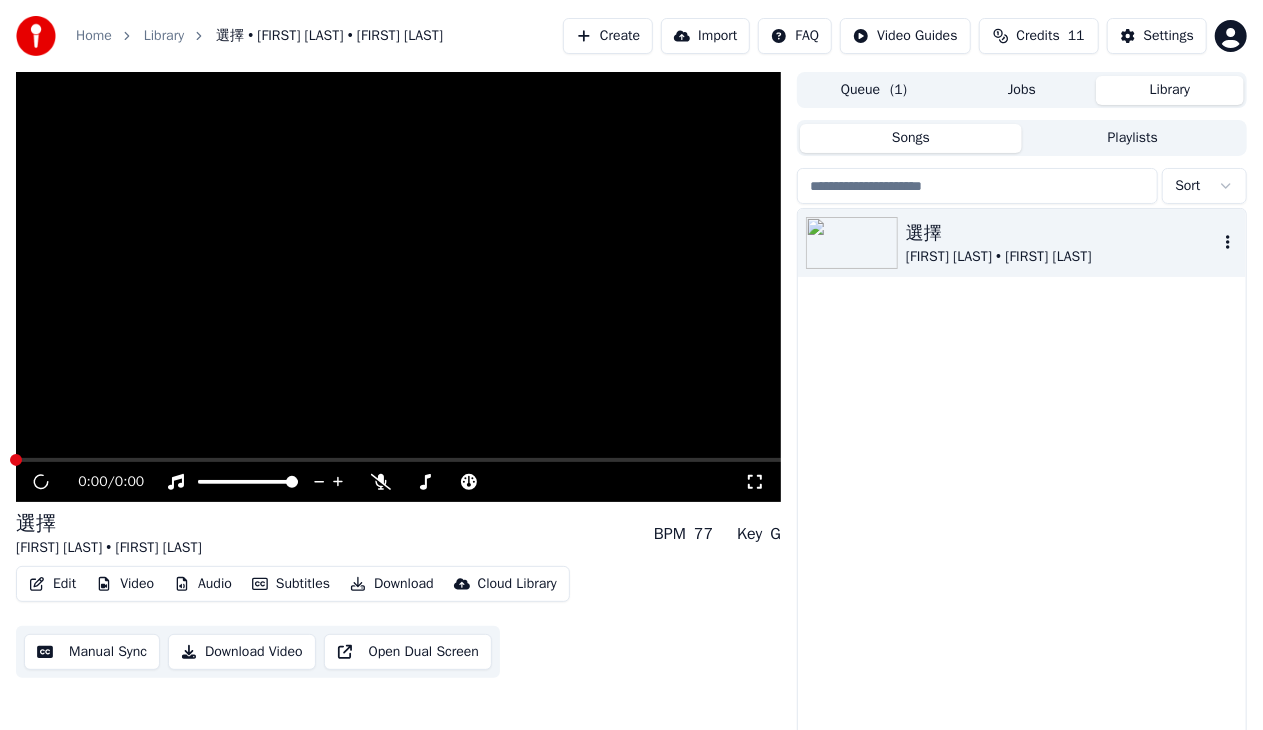 click 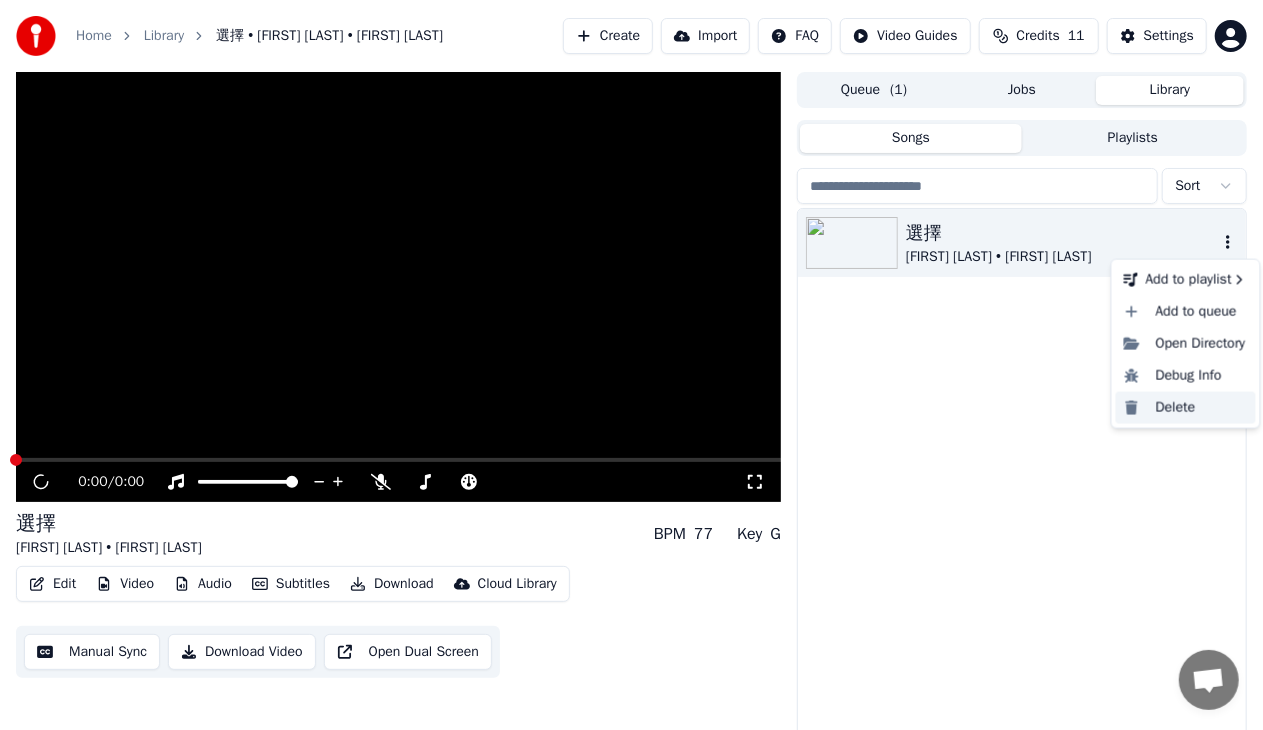 click on "Delete" at bounding box center [1186, 408] 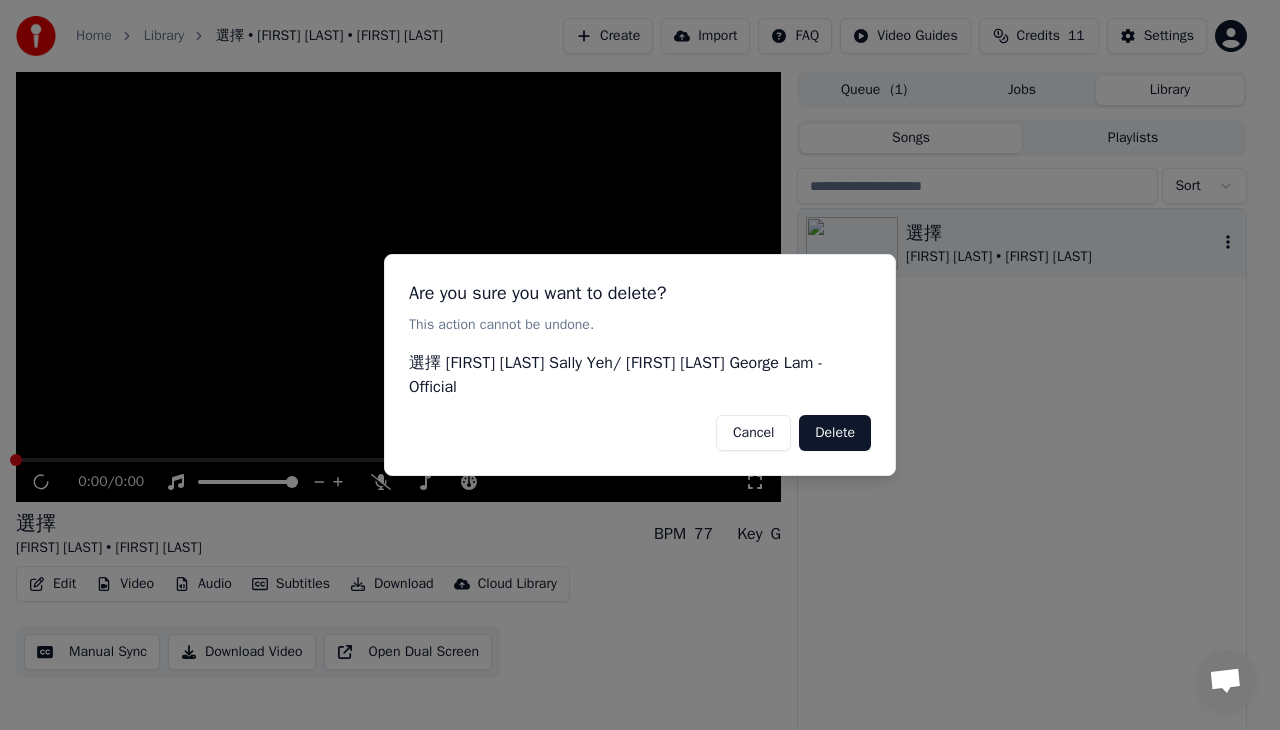 click on "Delete" at bounding box center [835, 433] 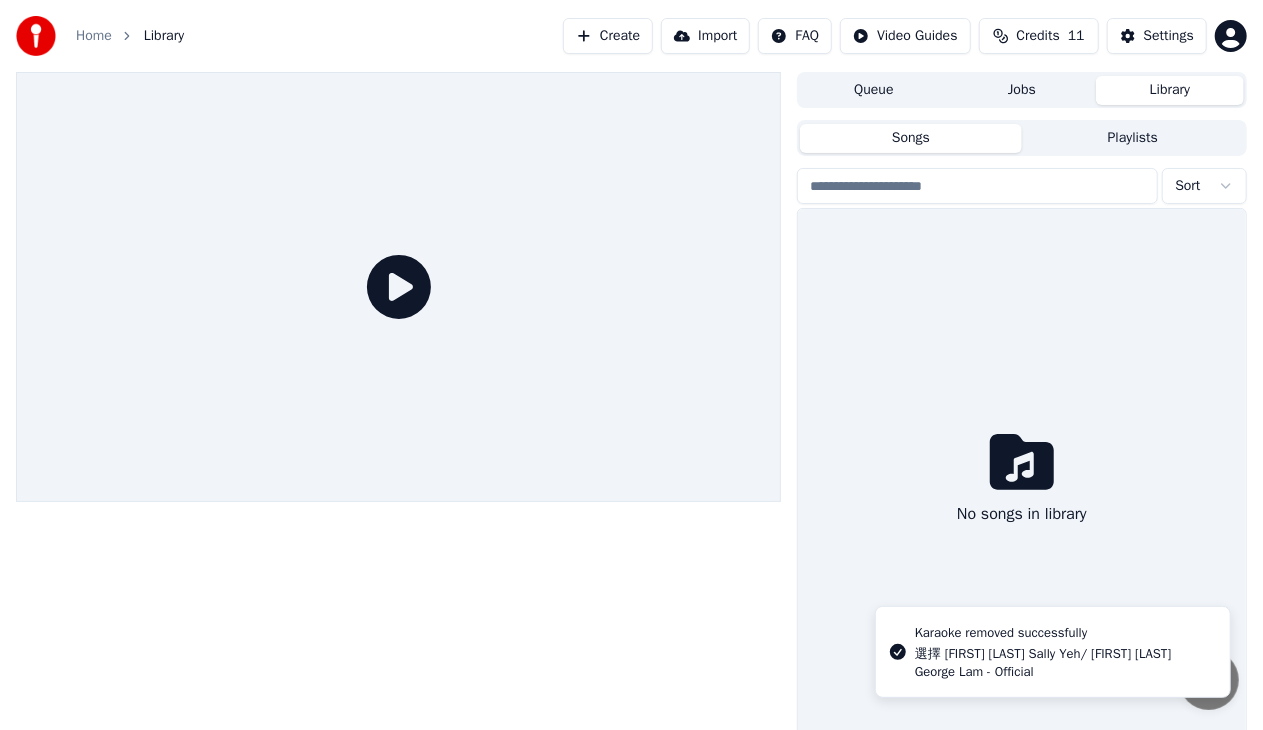 click on "Jobs" at bounding box center (1022, 90) 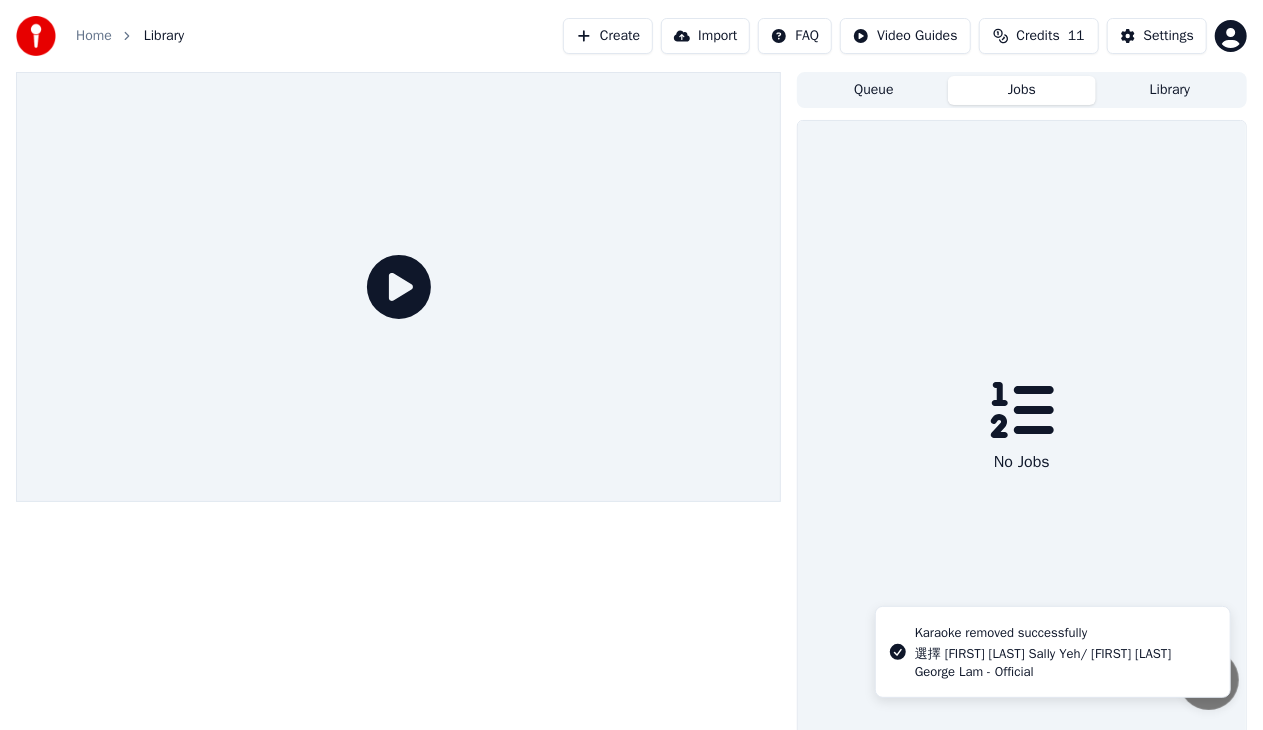 click on "Queue" at bounding box center [874, 90] 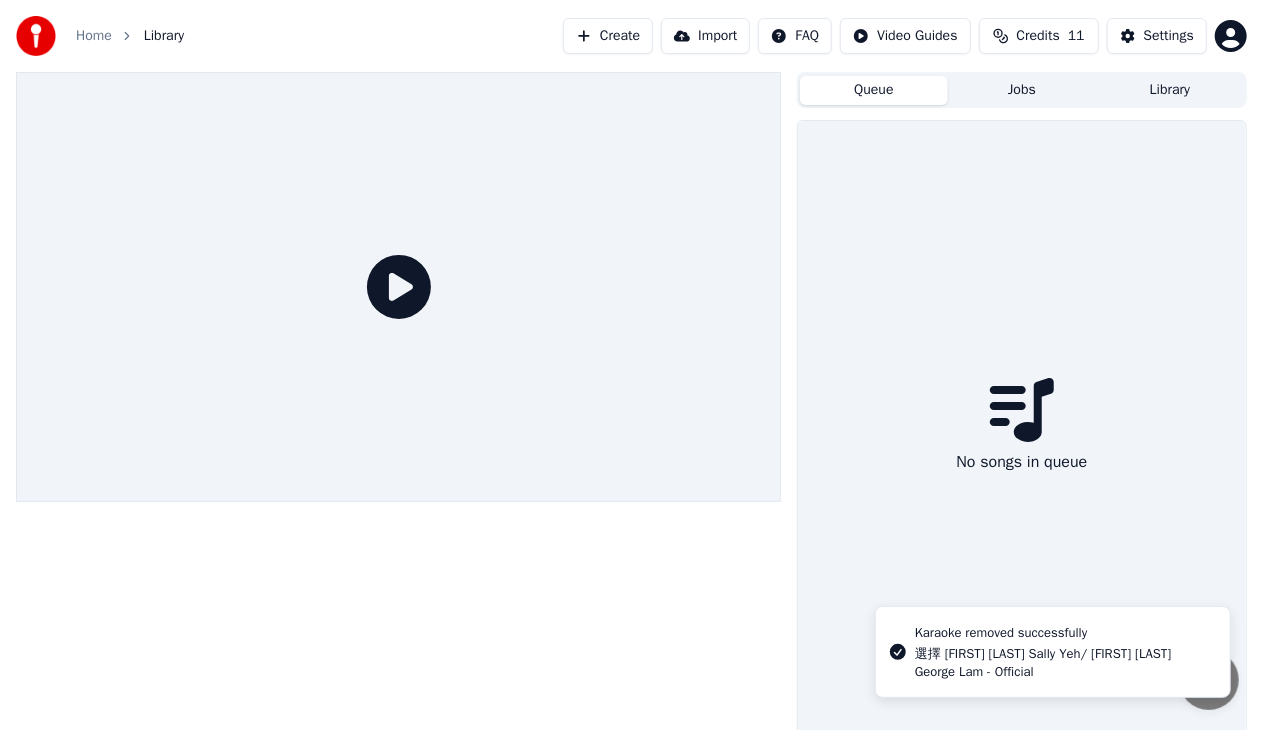 click on "Create" at bounding box center (608, 36) 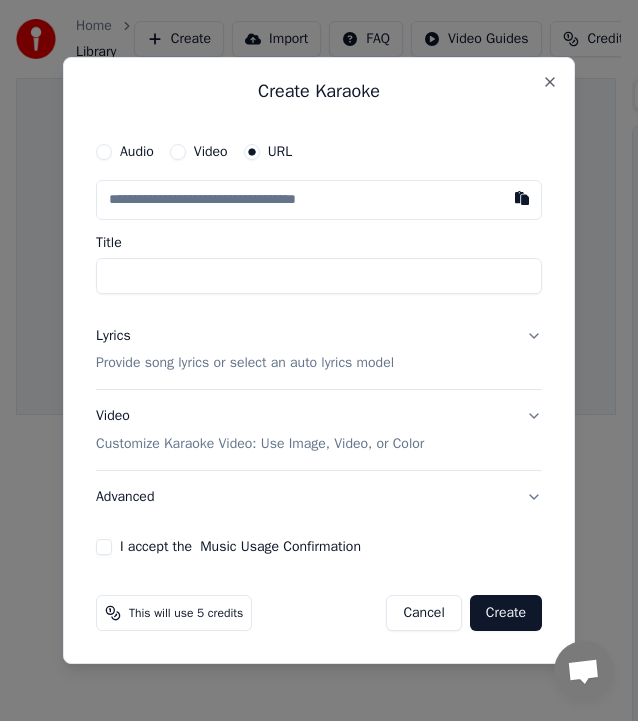 click at bounding box center (319, 200) 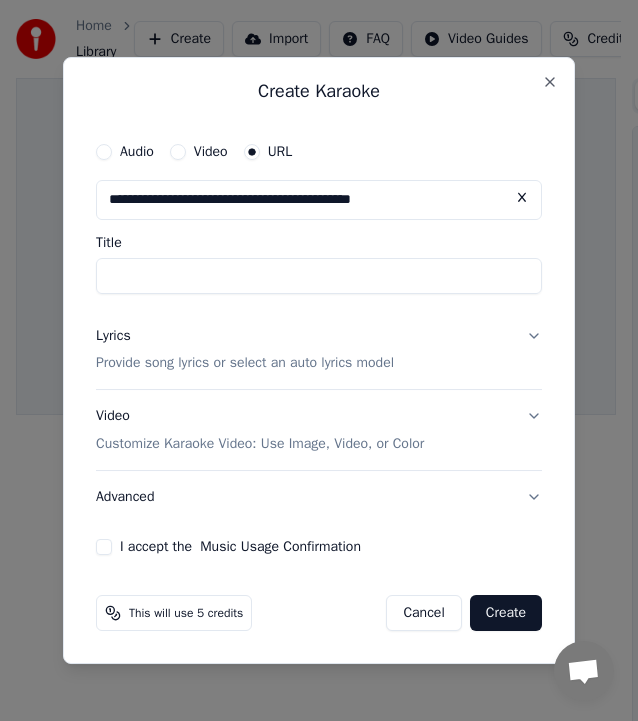 type on "**********" 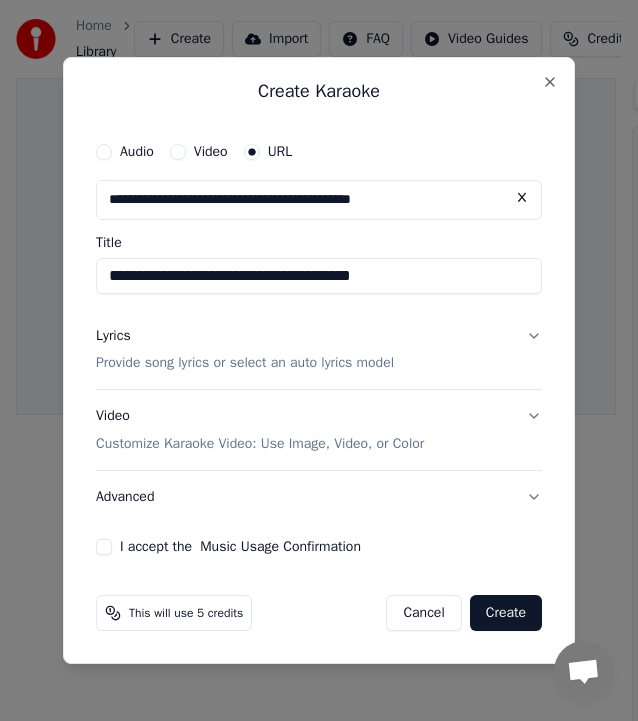 type on "**********" 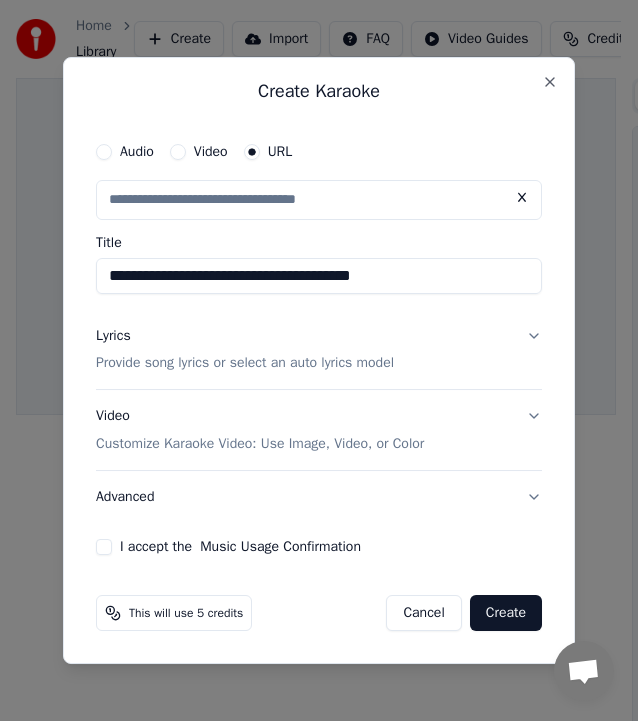 click on "I accept the   Music Usage Confirmation" at bounding box center [104, 547] 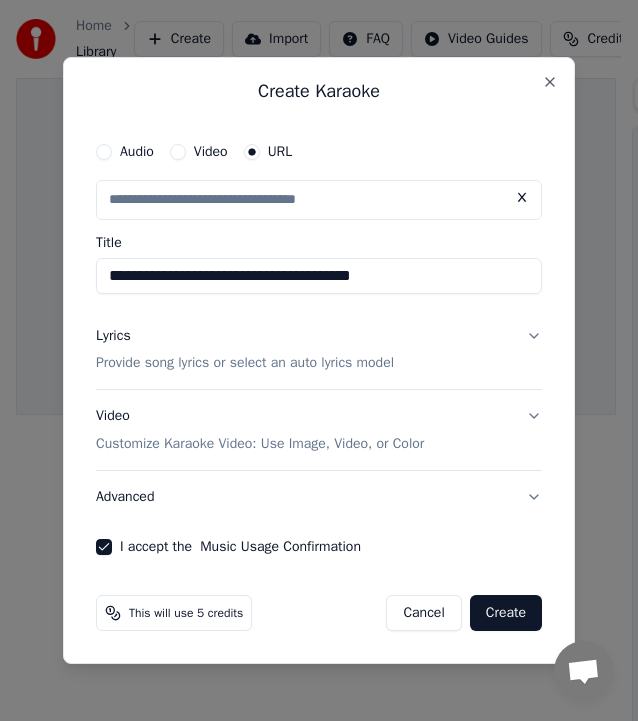 click on "Create" at bounding box center [506, 613] 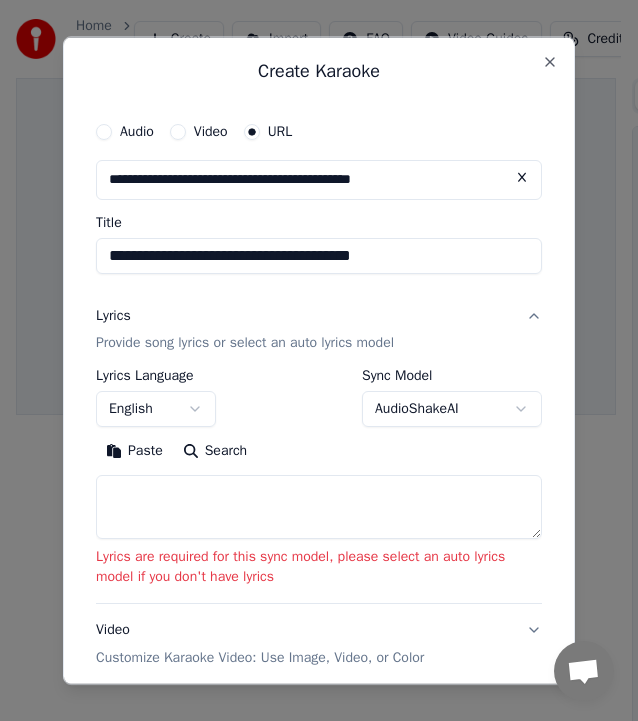 click at bounding box center (319, 507) 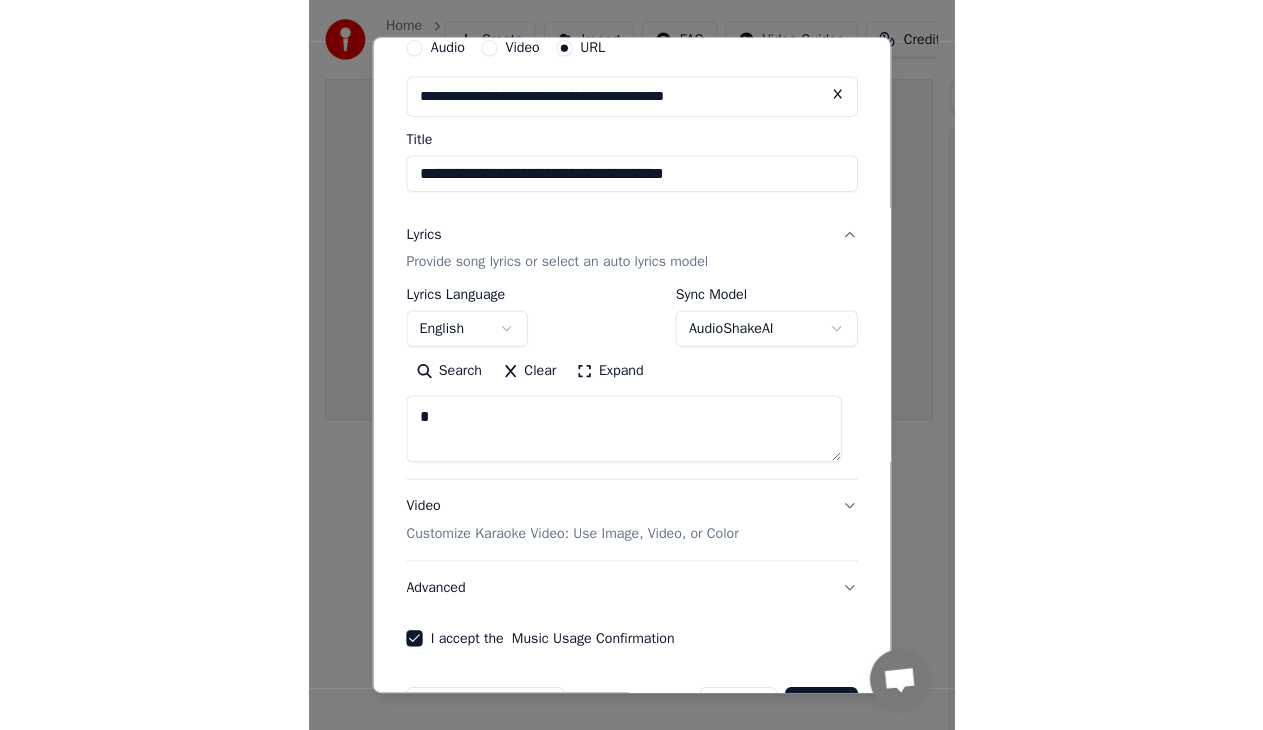 scroll, scrollTop: 144, scrollLeft: 0, axis: vertical 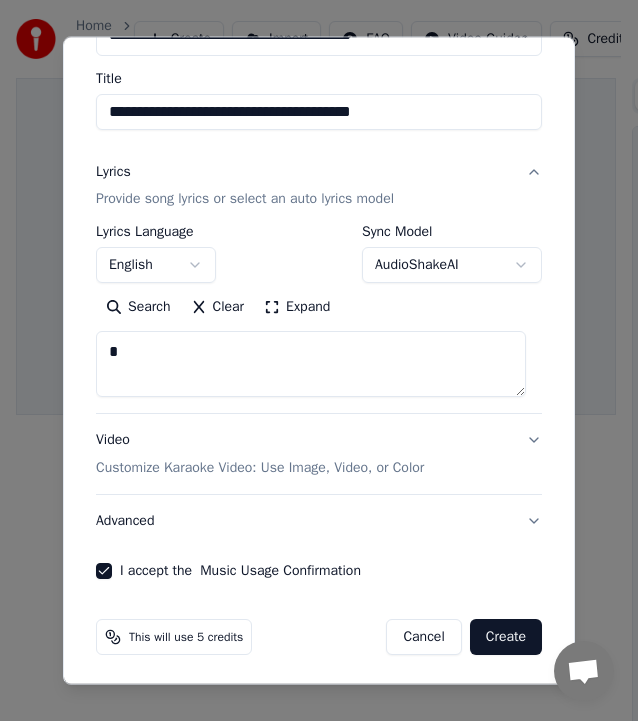 type on "*" 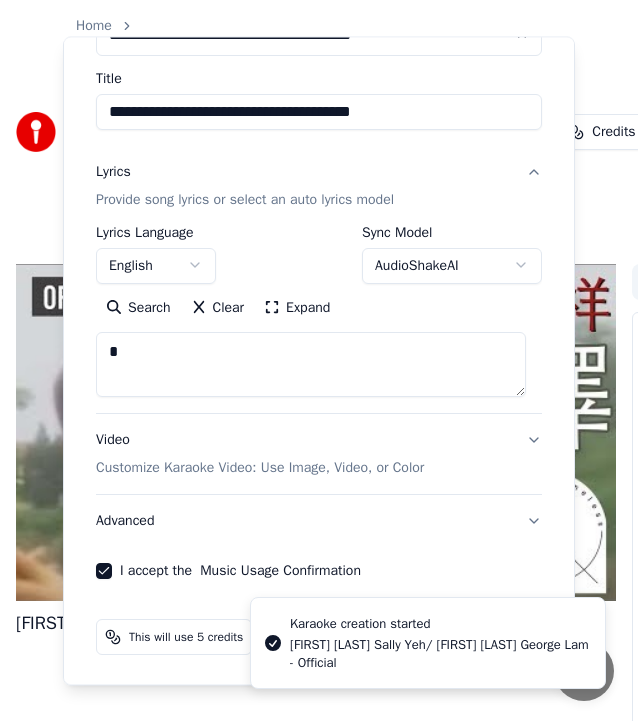 select 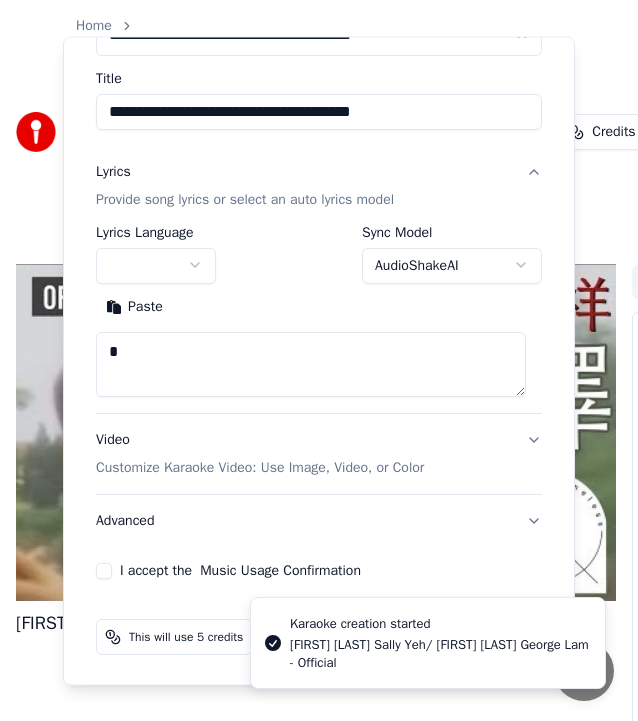 type 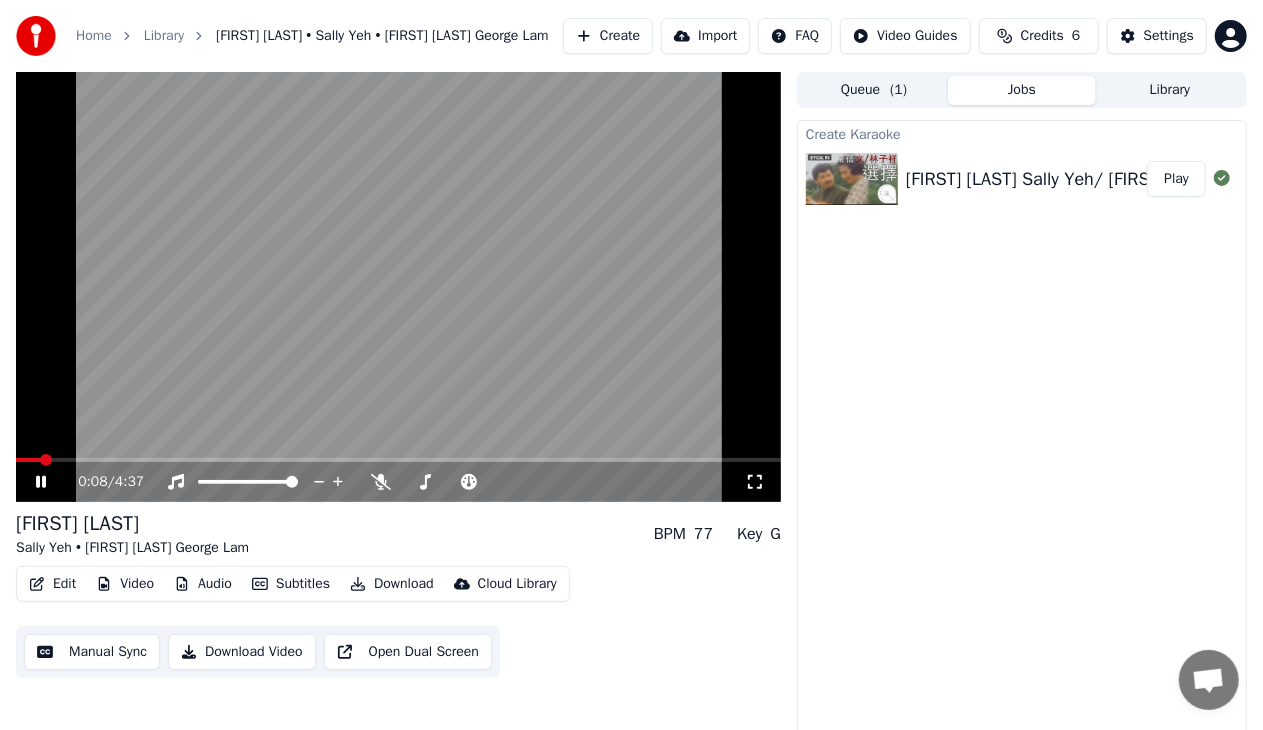 click 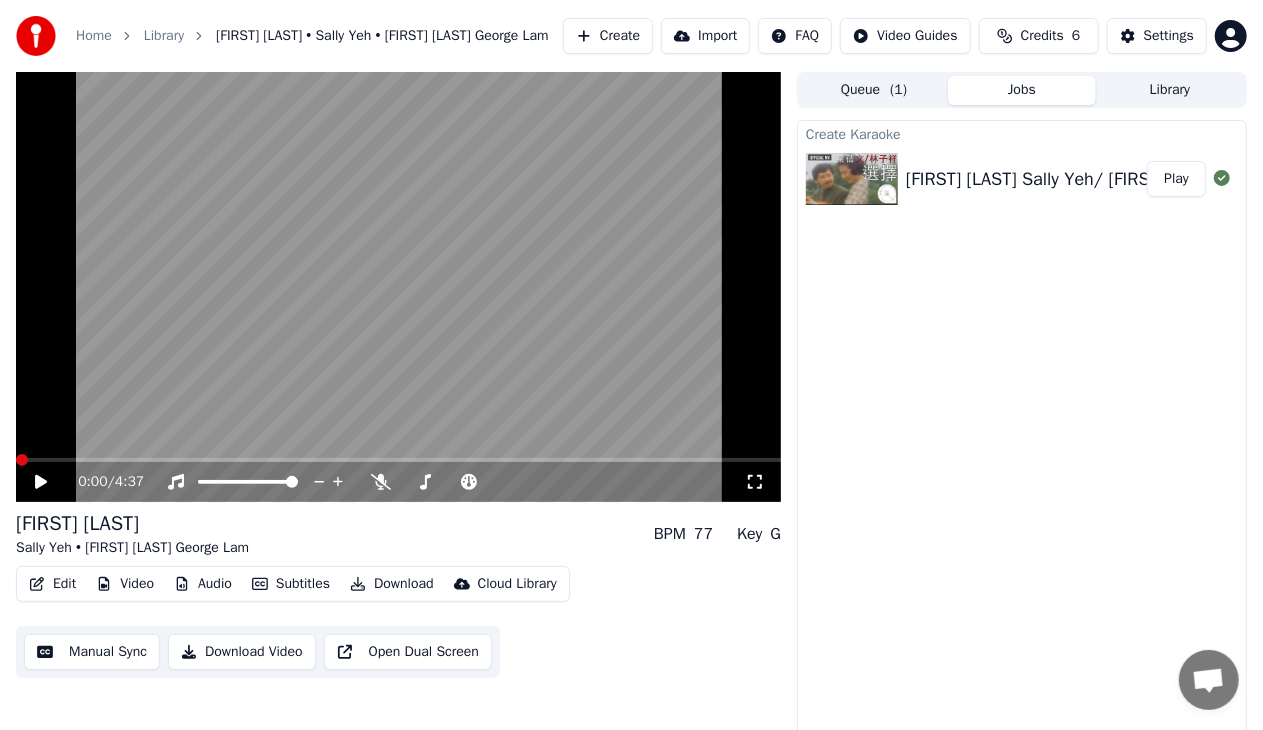 click at bounding box center [22, 460] 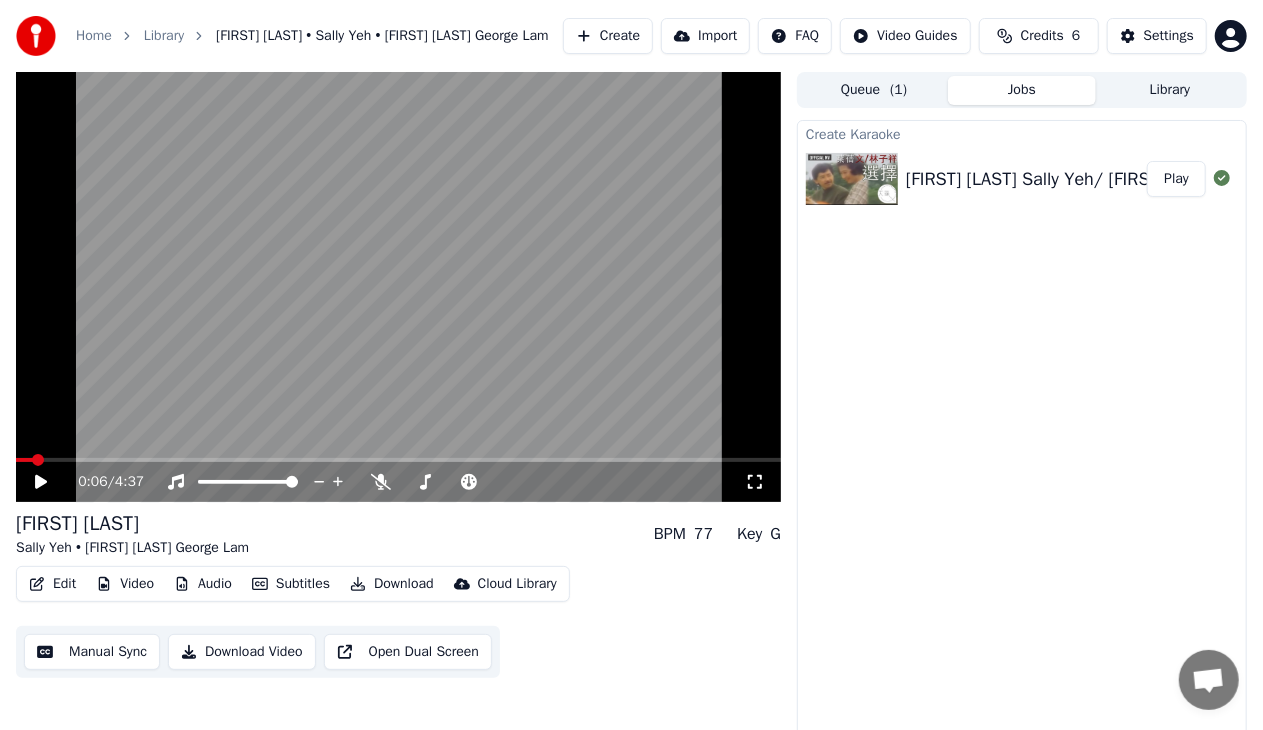 click 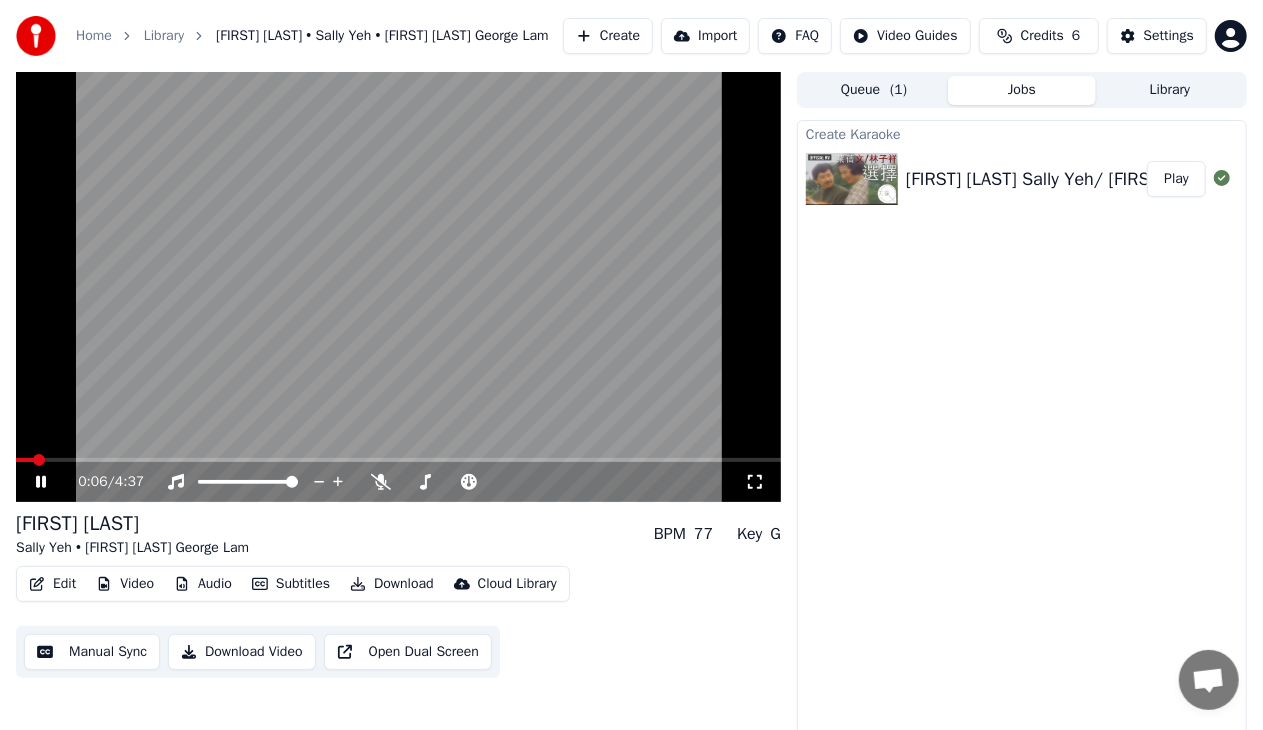 click 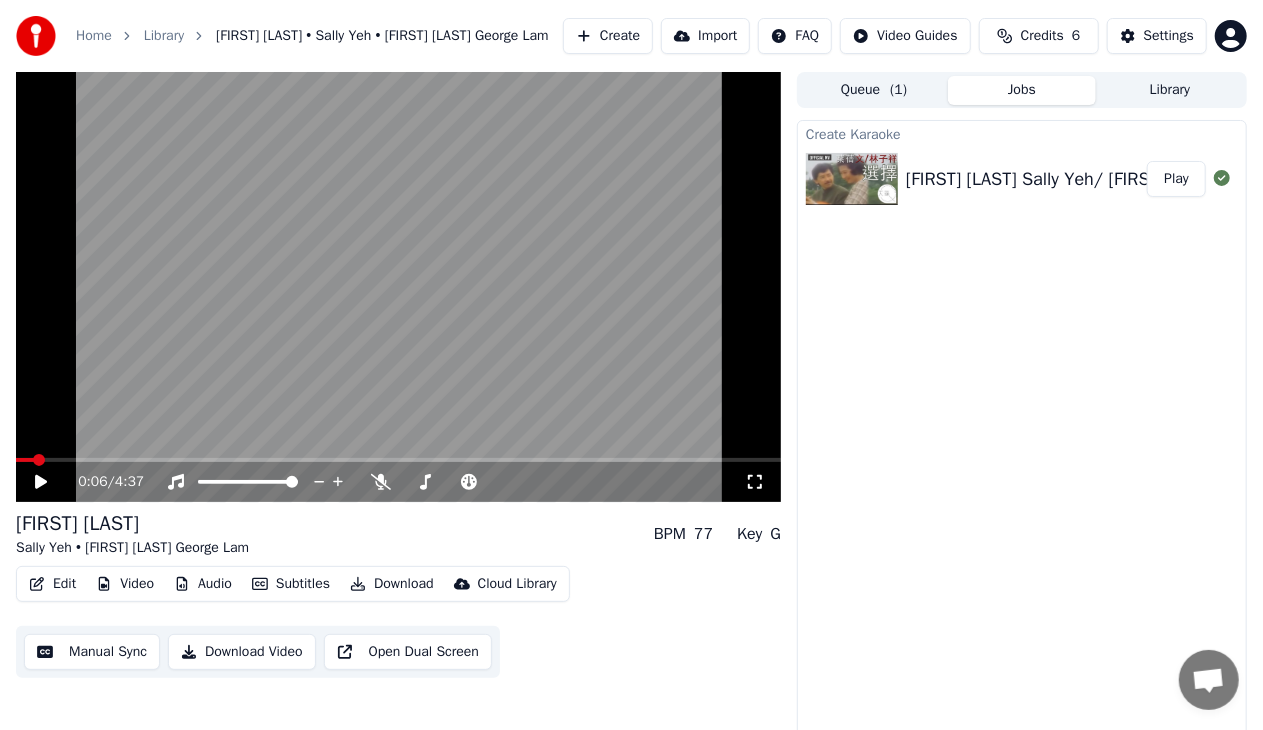 drag, startPoint x: 751, startPoint y: 496, endPoint x: 751, endPoint y: 473, distance: 23 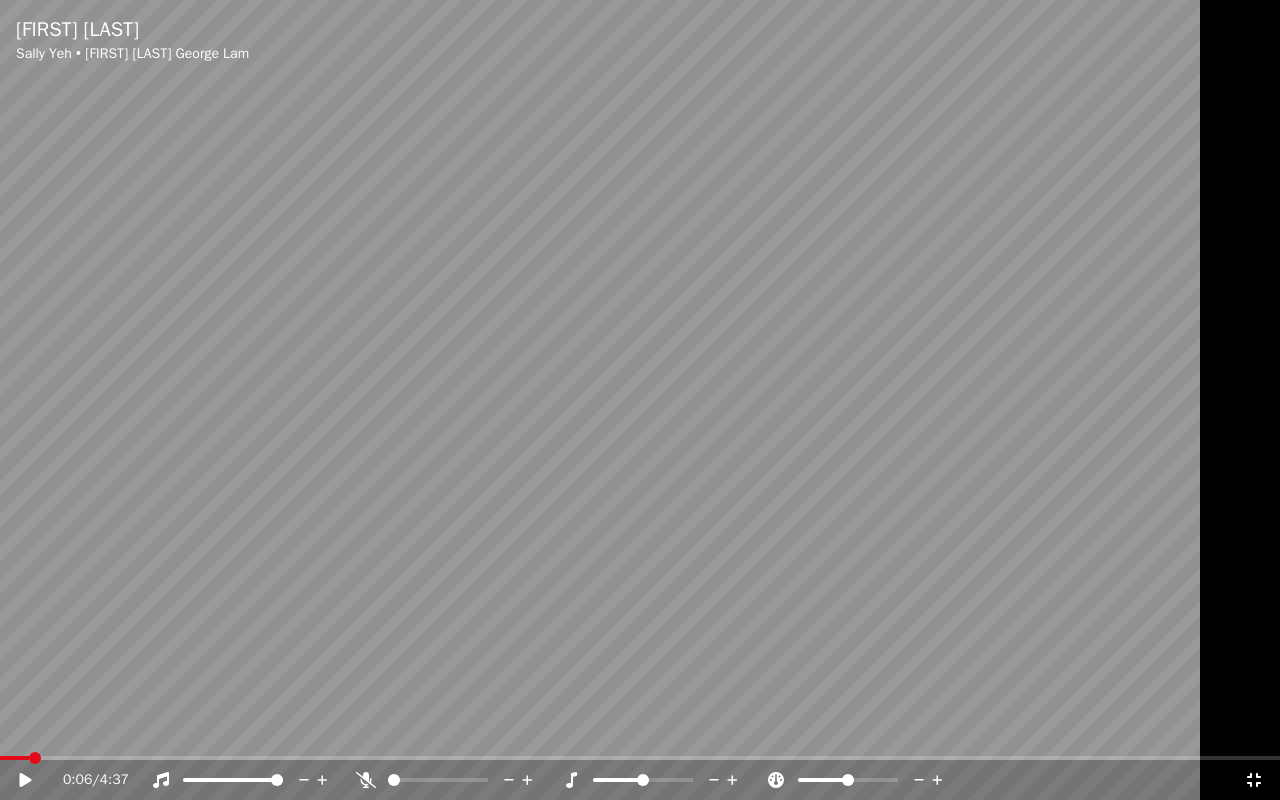 click 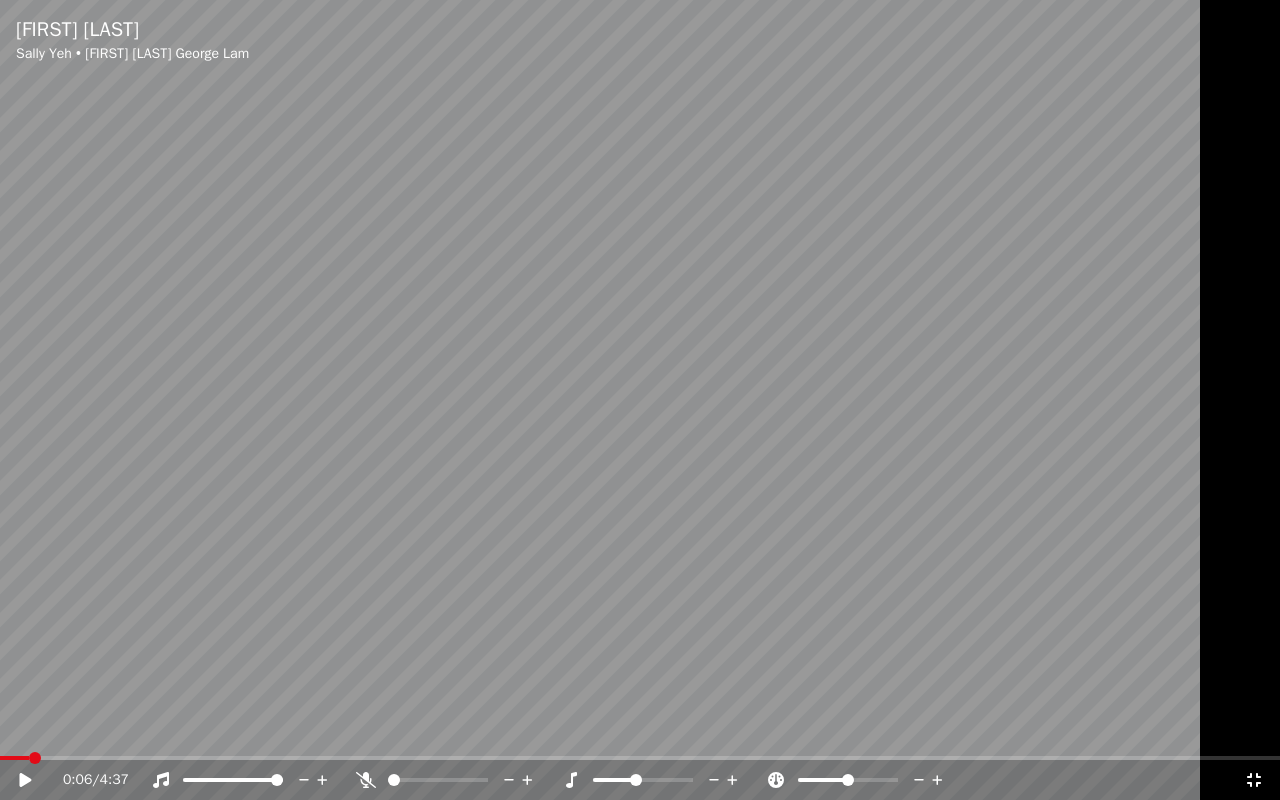 click 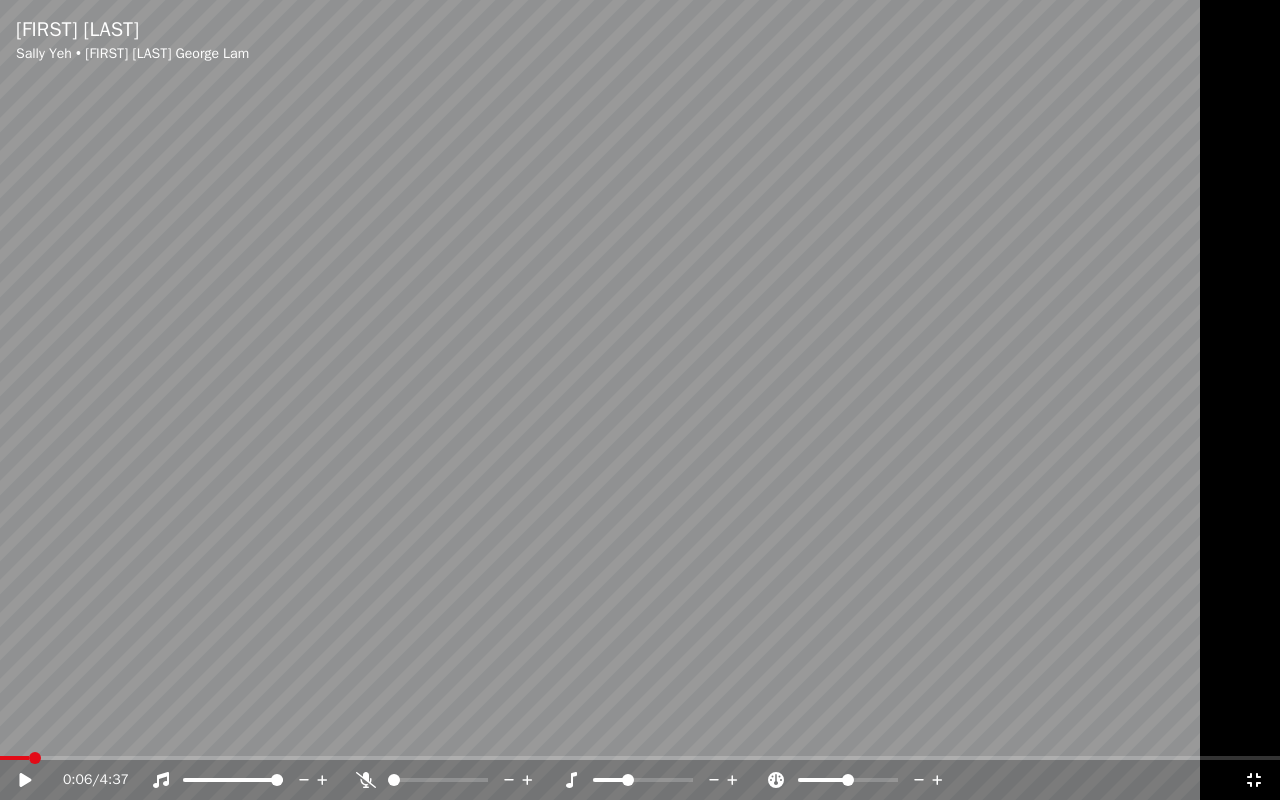 click 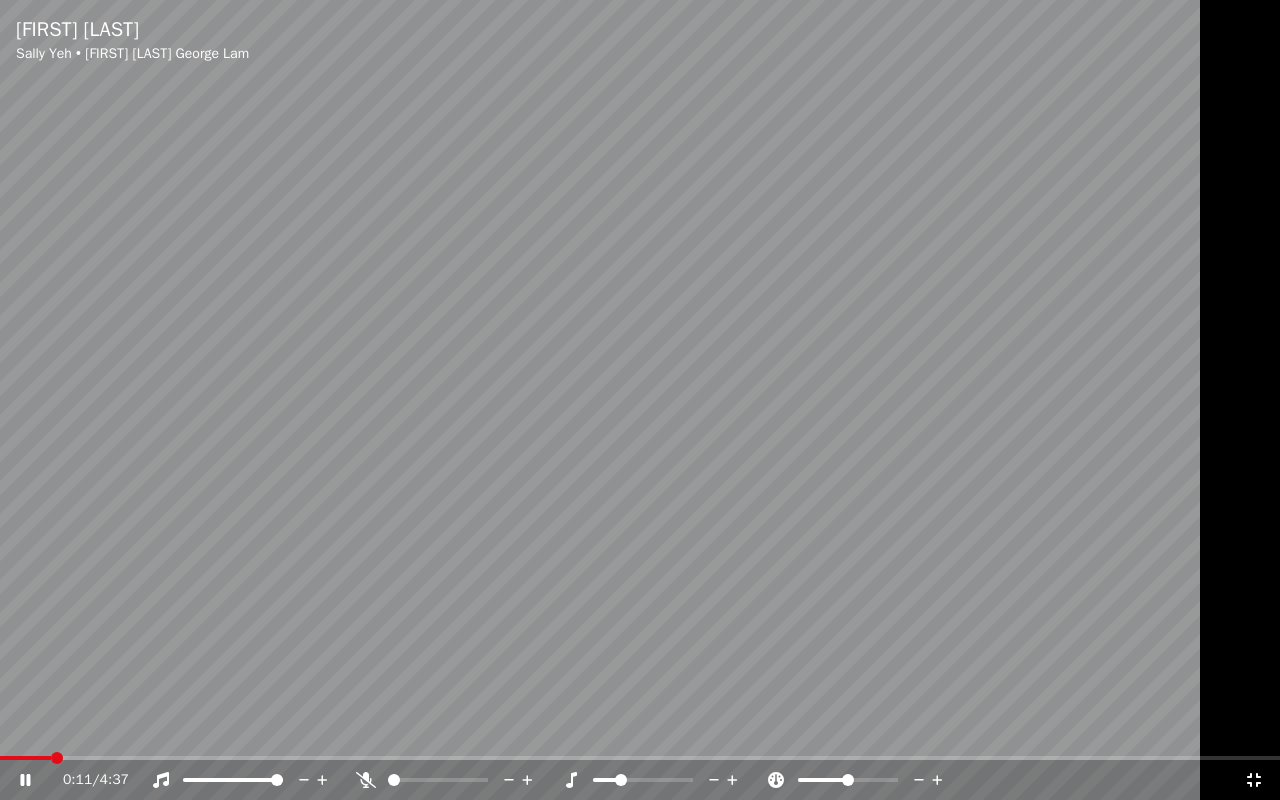 click 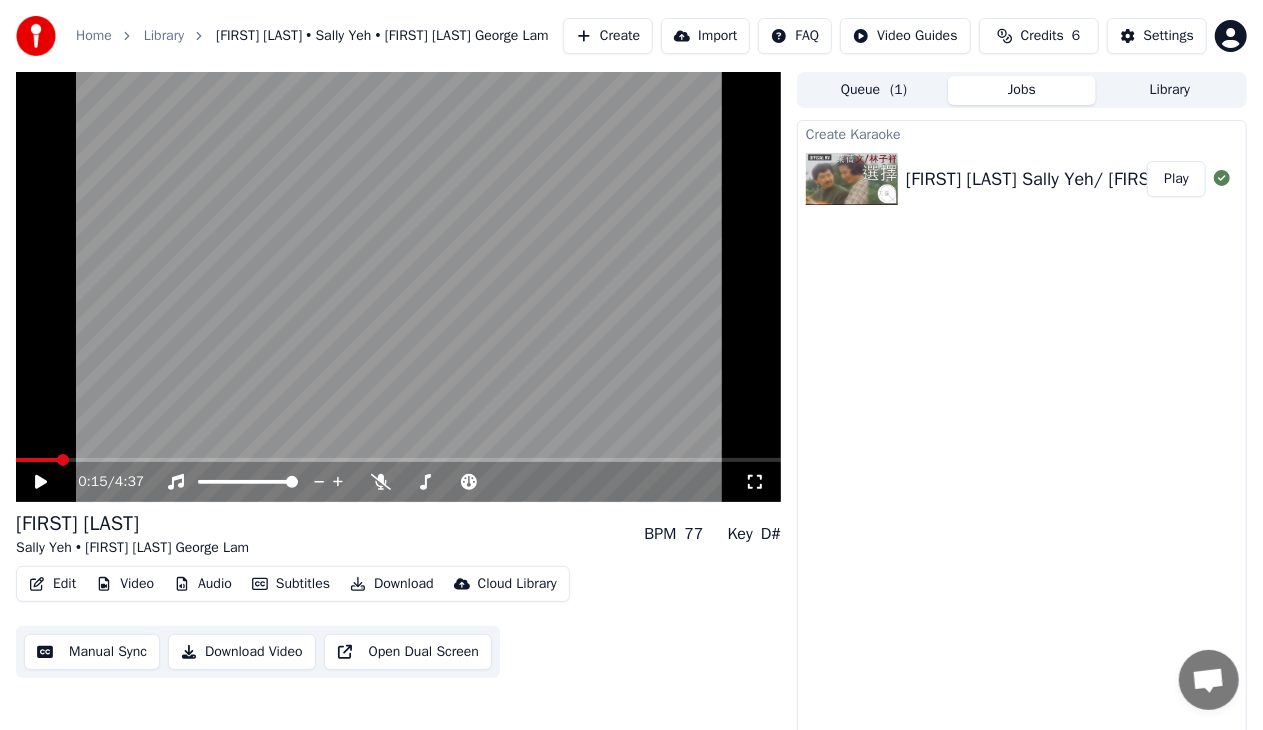 click at bounding box center [37, 460] 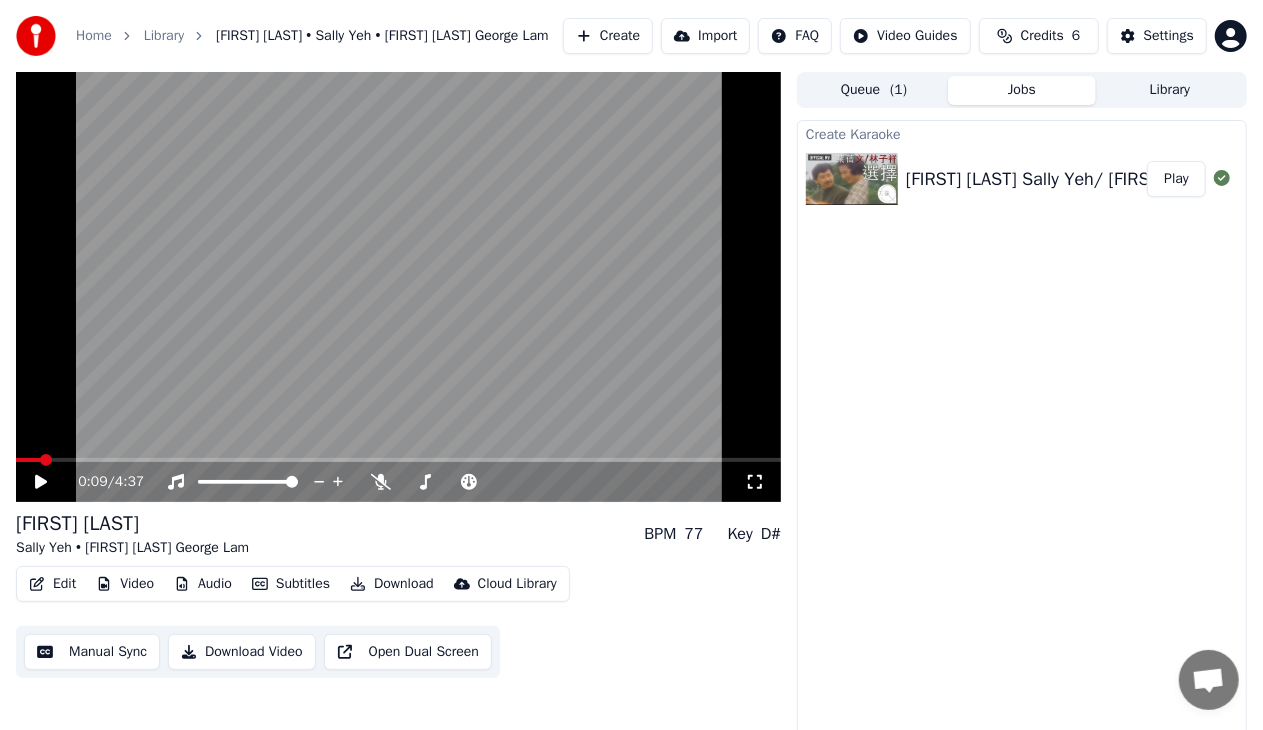 click at bounding box center [28, 460] 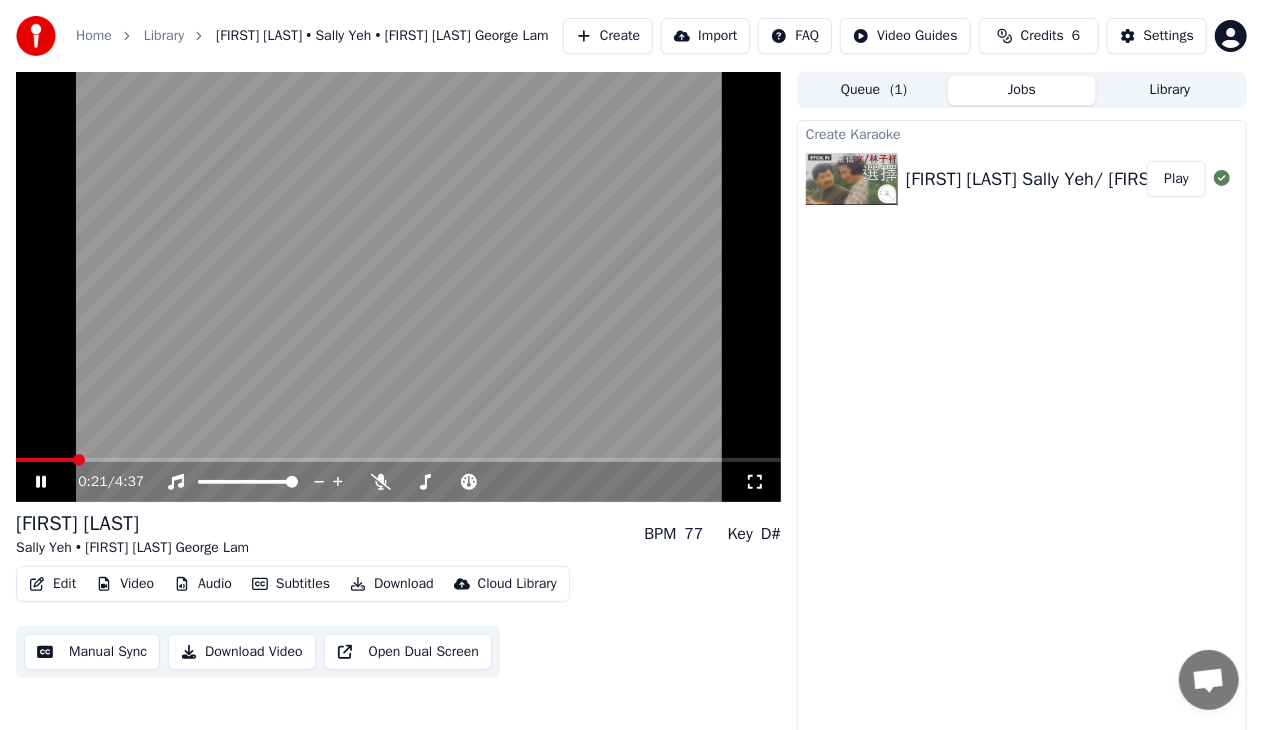click at bounding box center (398, 460) 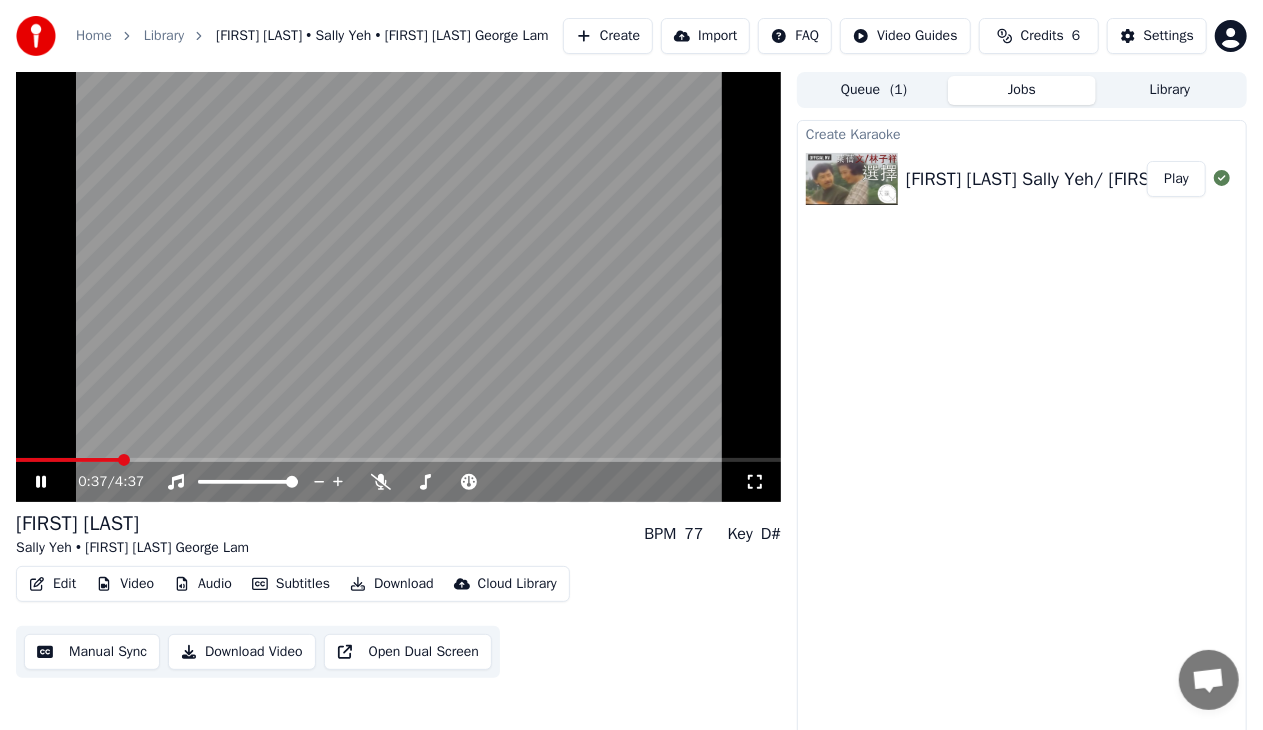 click 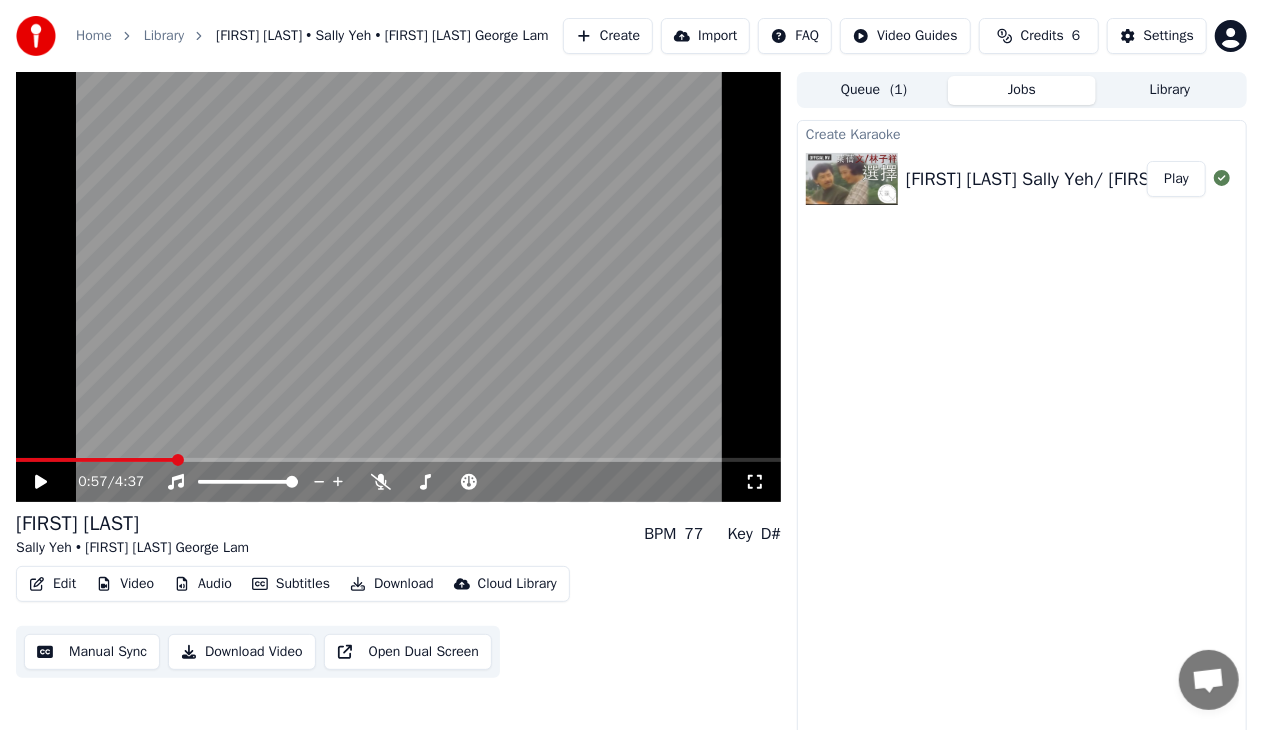 click on "Subtitles" at bounding box center [291, 584] 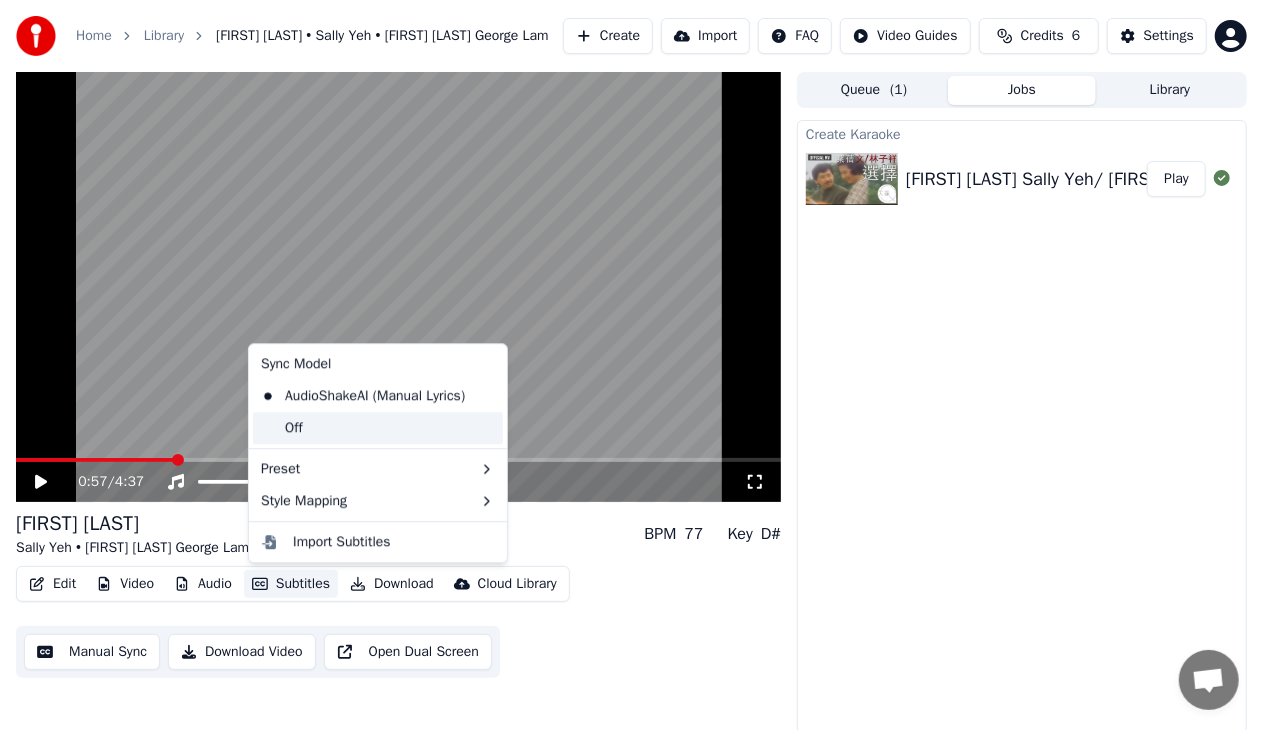 click on "Off" at bounding box center (378, 428) 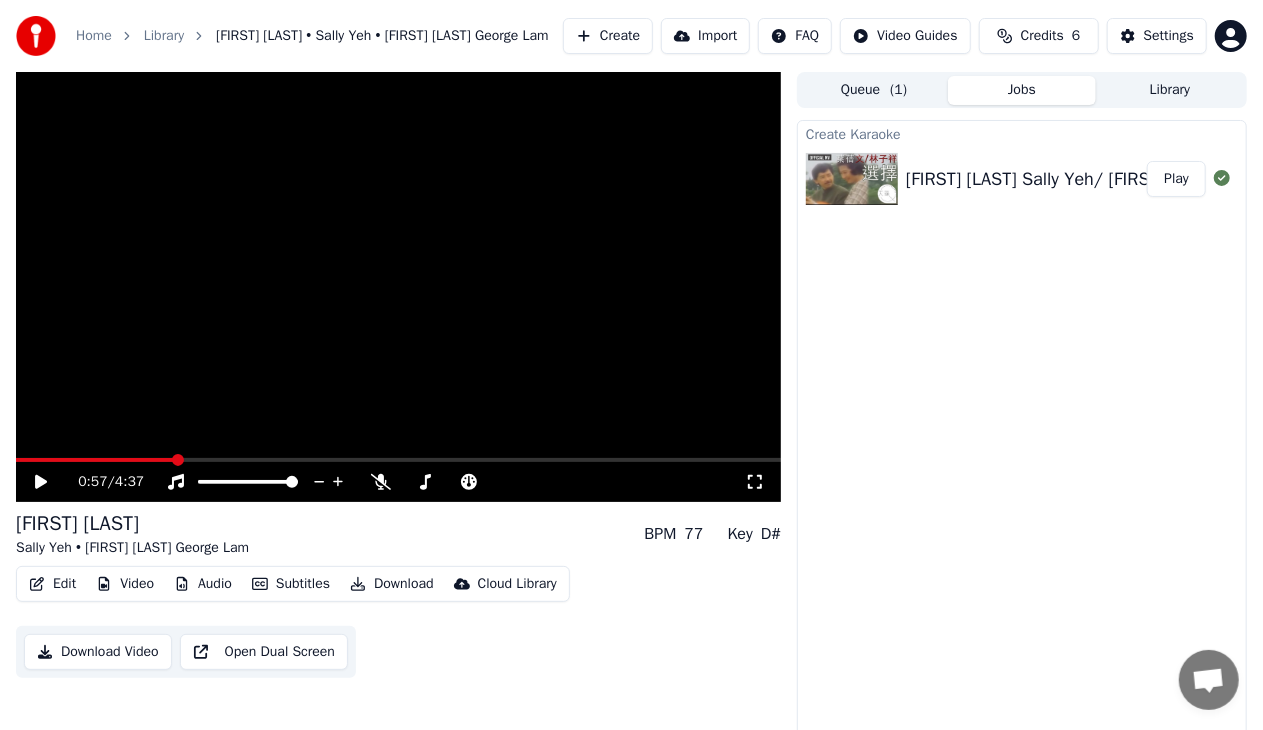 click on "0:57  /  4:37" at bounding box center (411, 482) 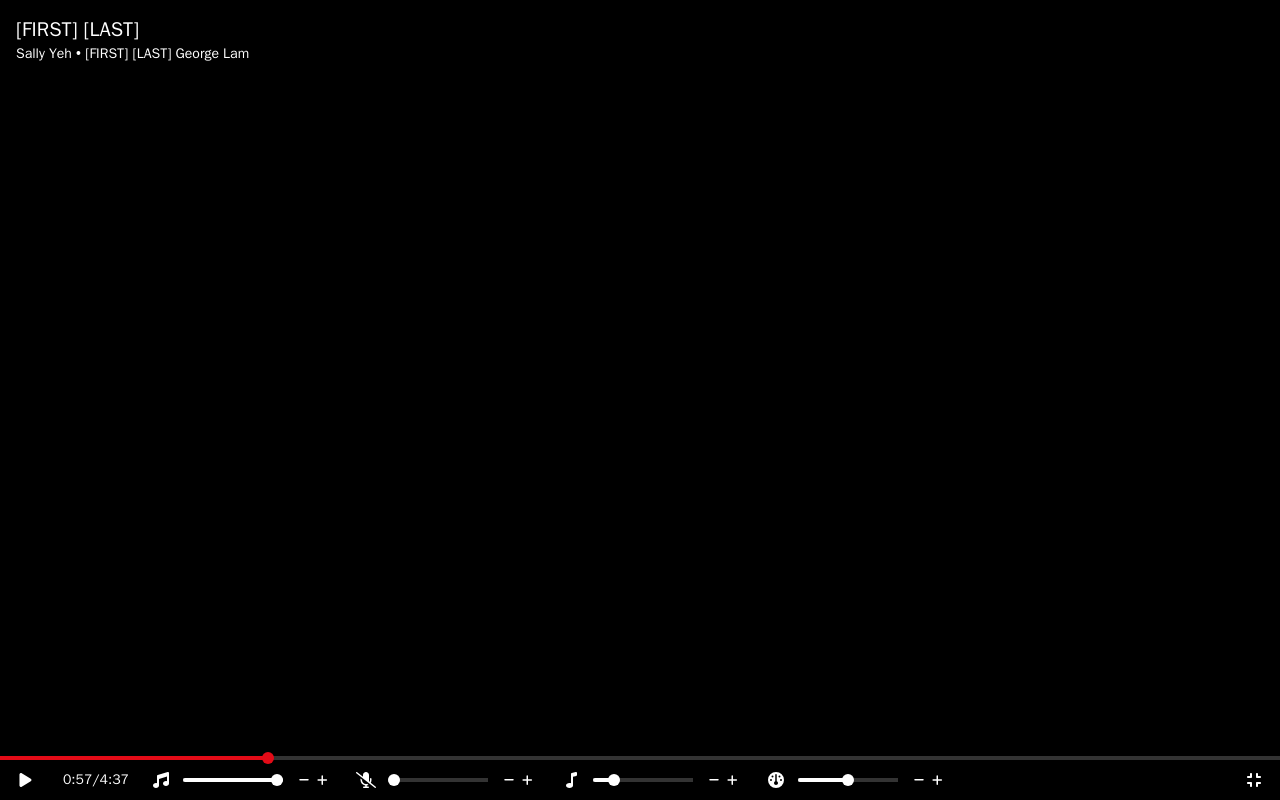 click 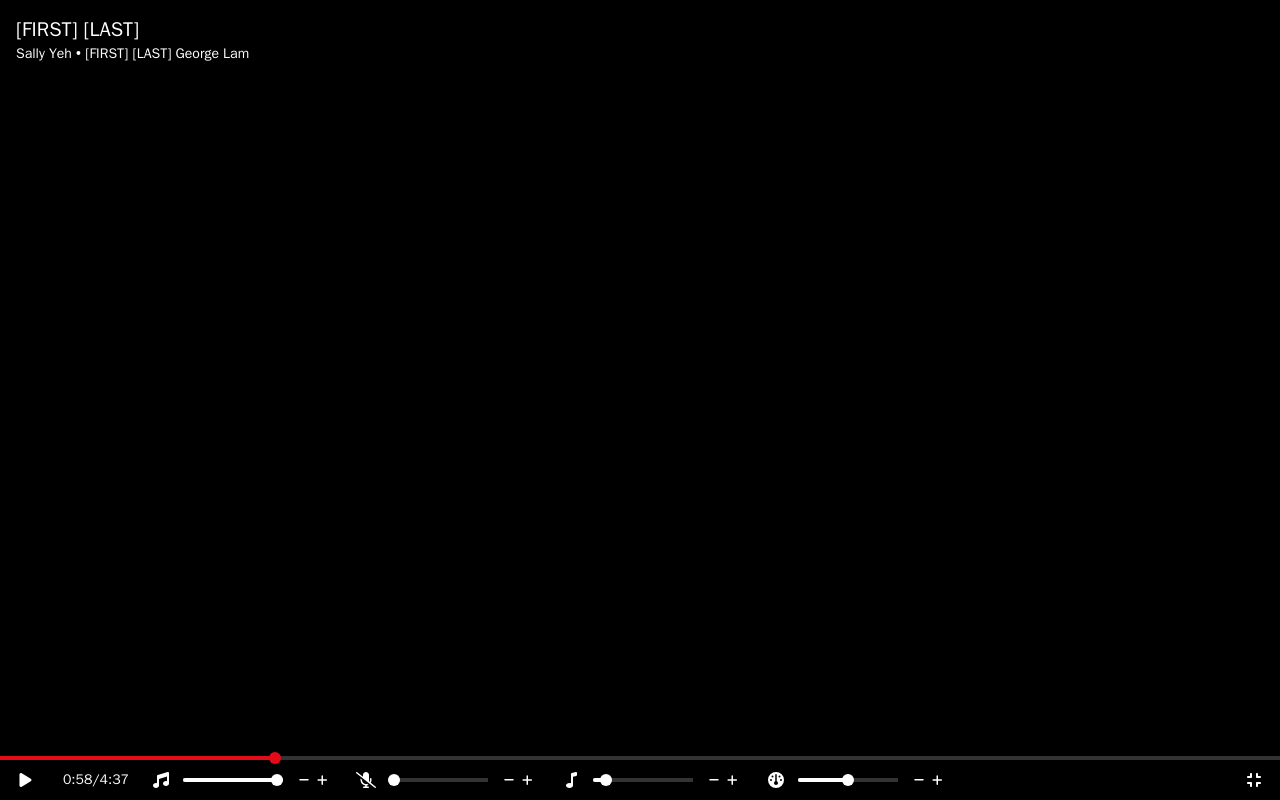 click 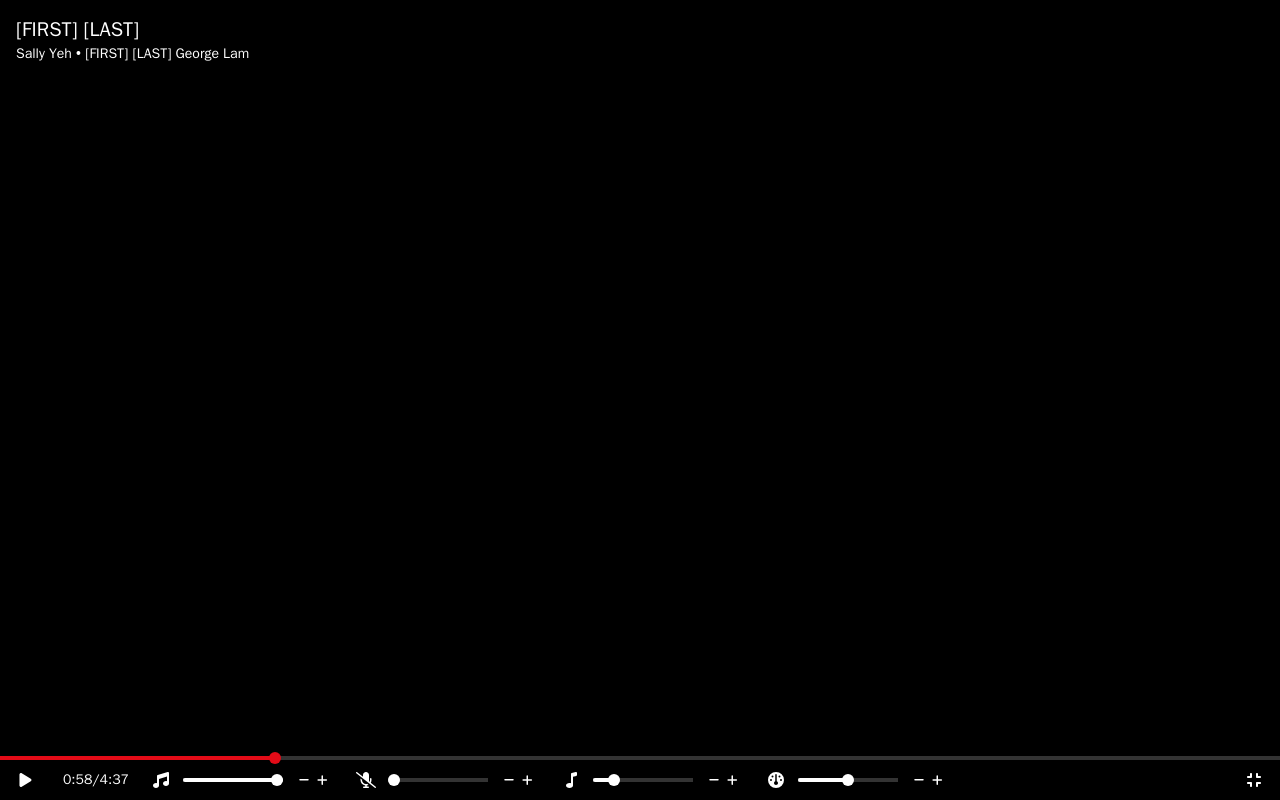 click 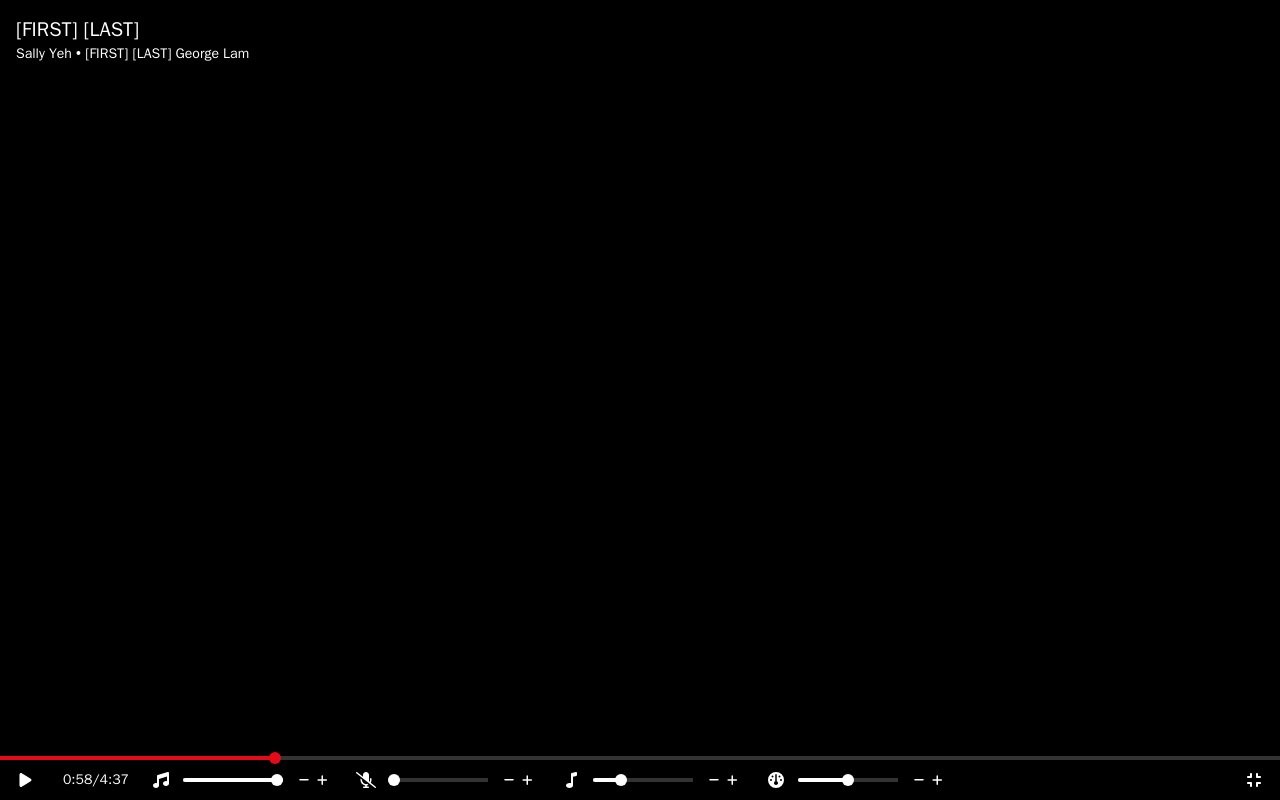 click 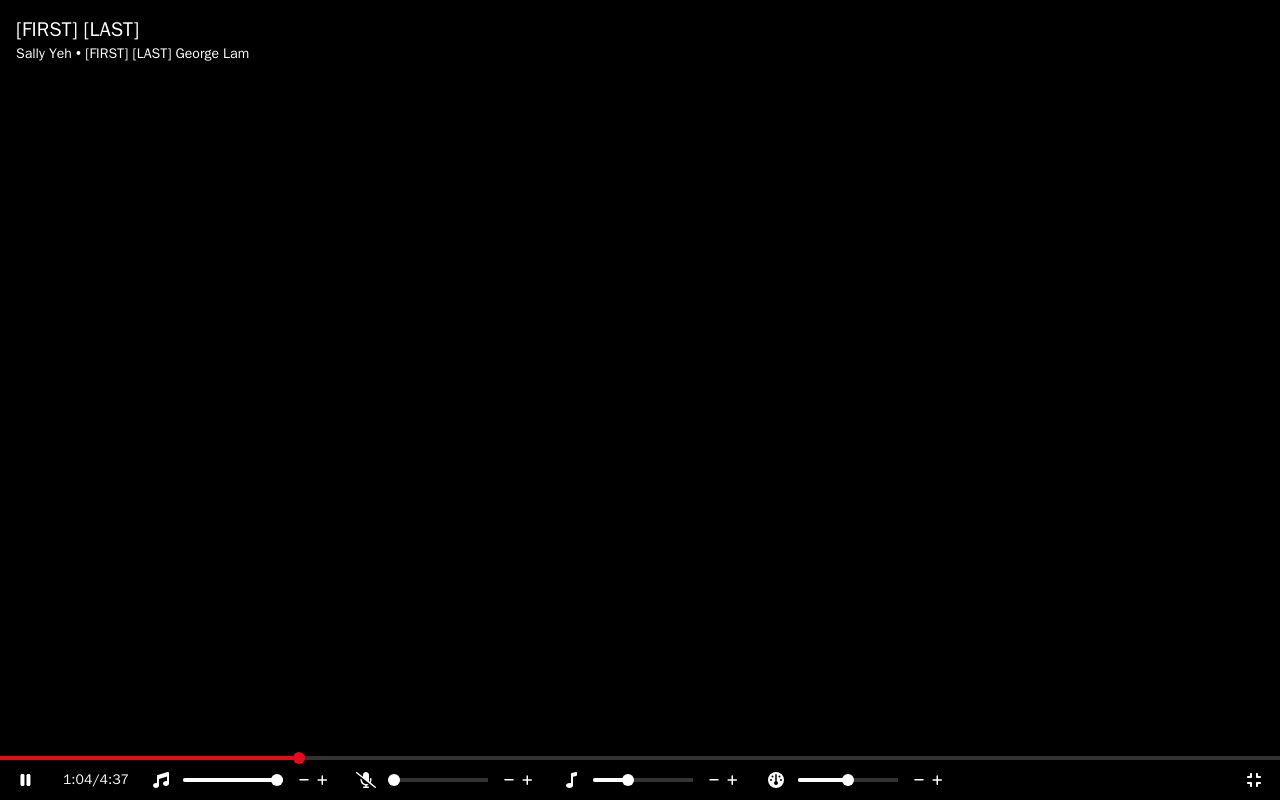 click 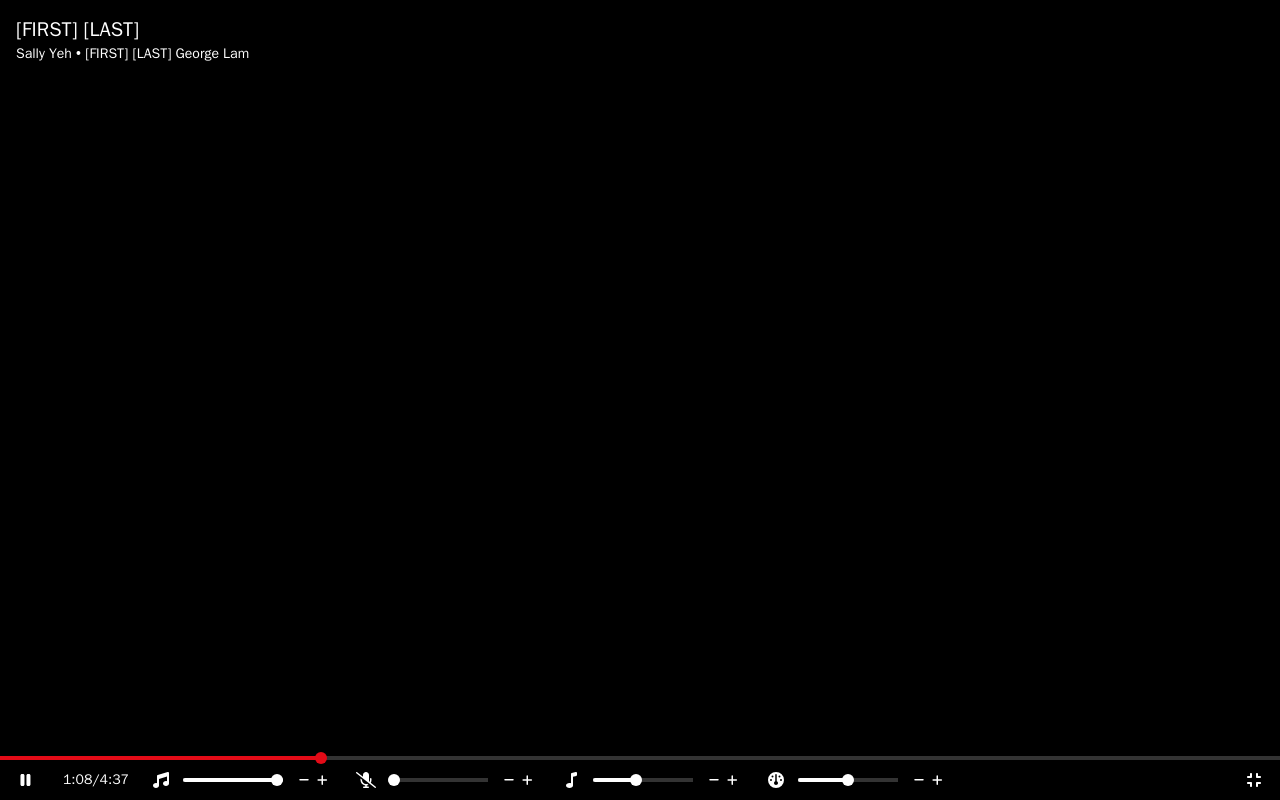 click 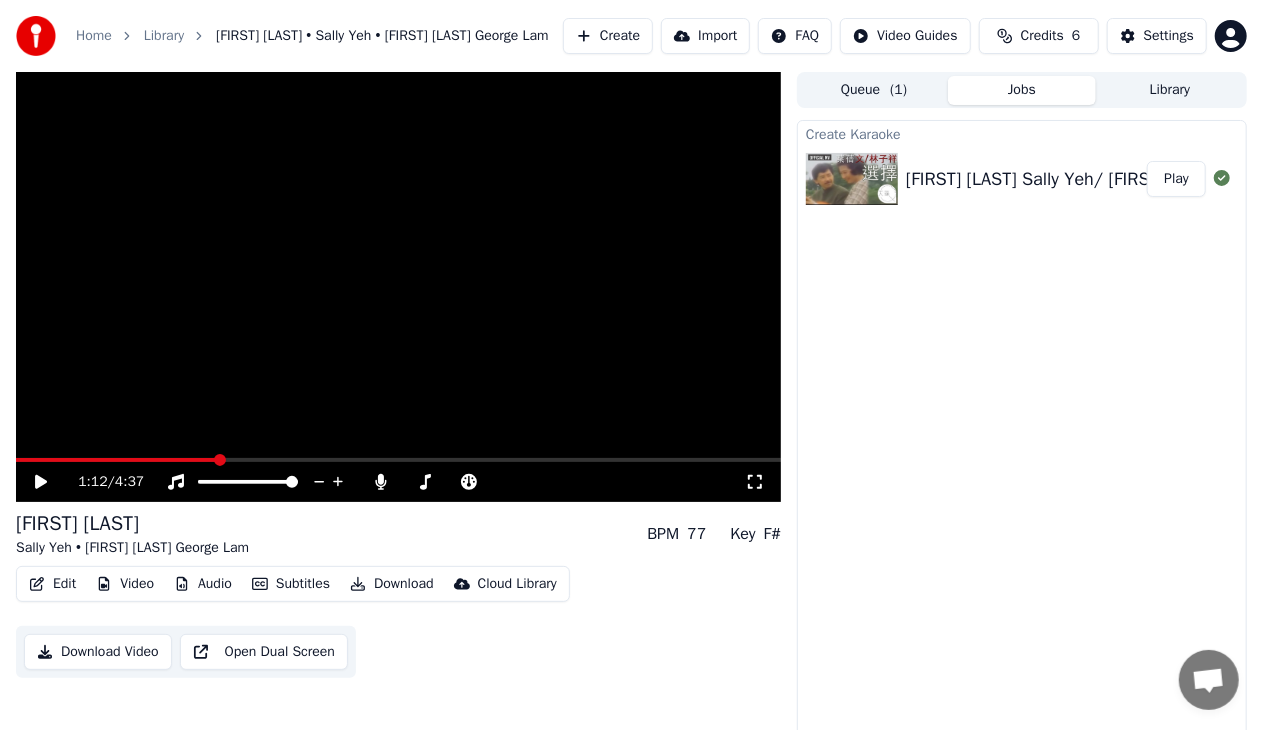 drag, startPoint x: 866, startPoint y: 66, endPoint x: 870, endPoint y: 92, distance: 26.305893 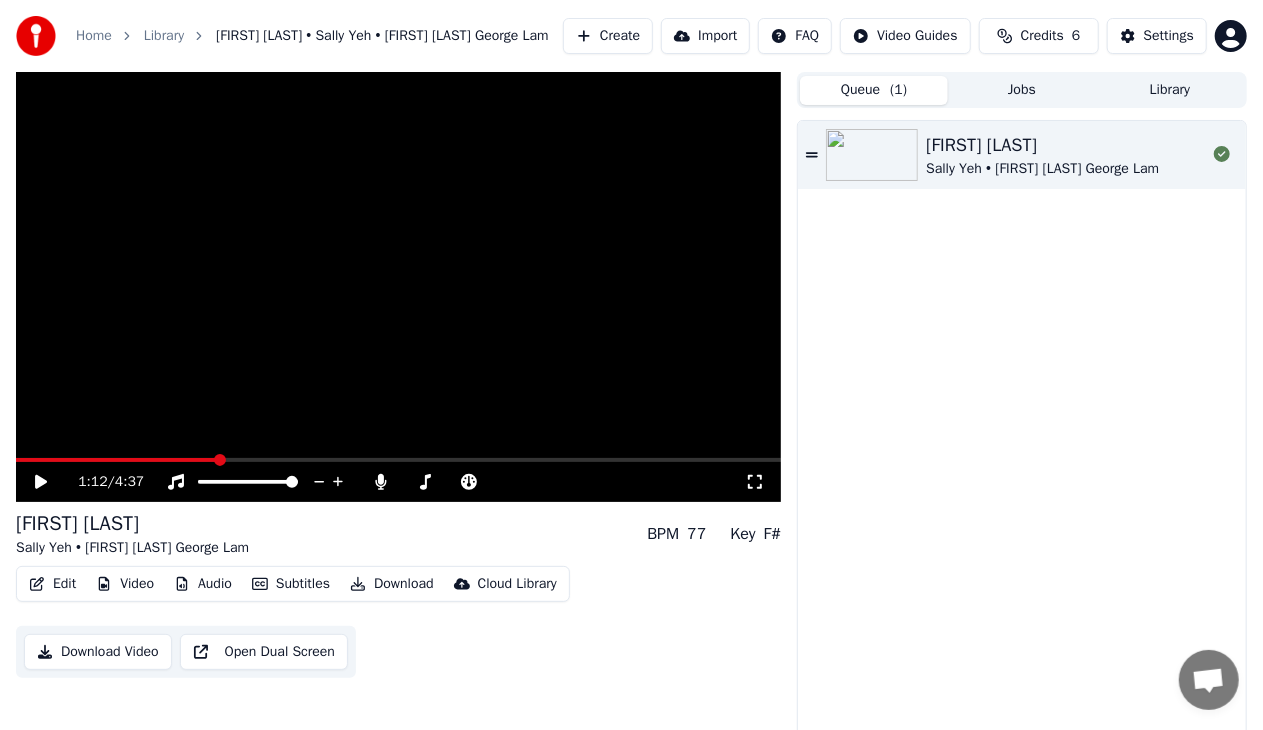 click on "Queue ( 1 )" at bounding box center (874, 90) 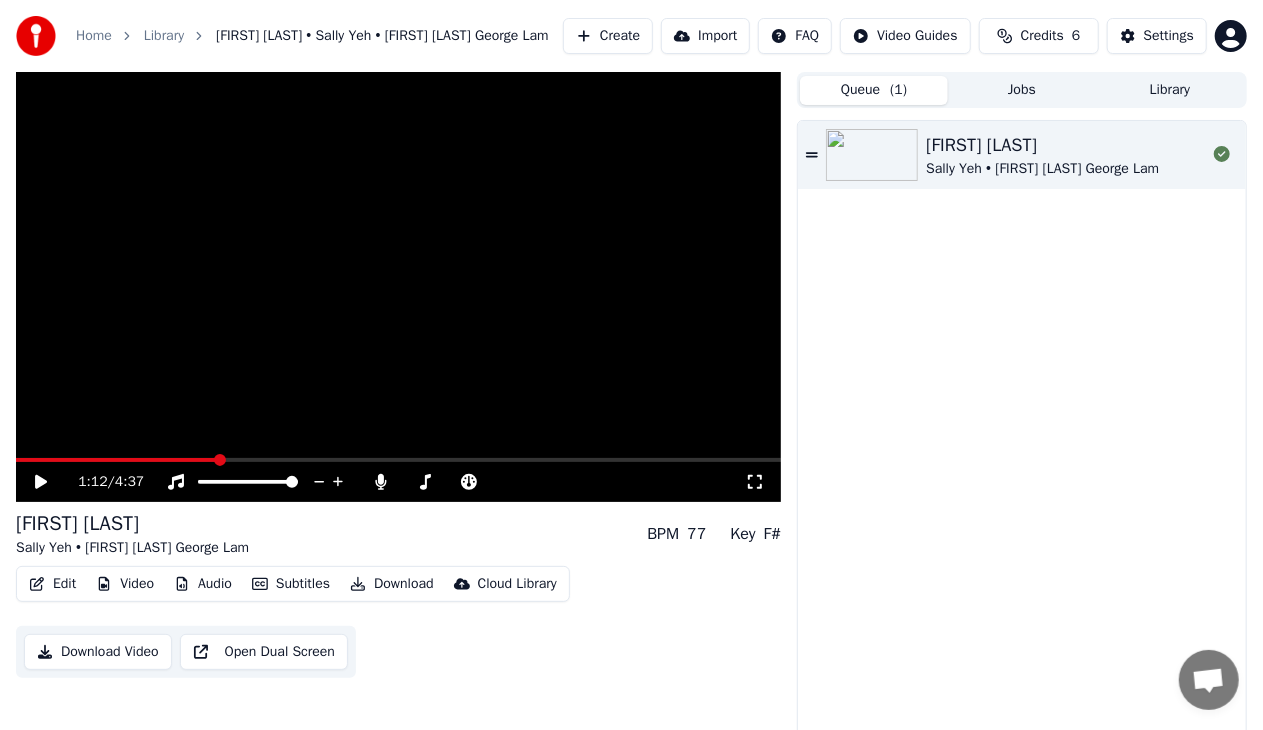 click 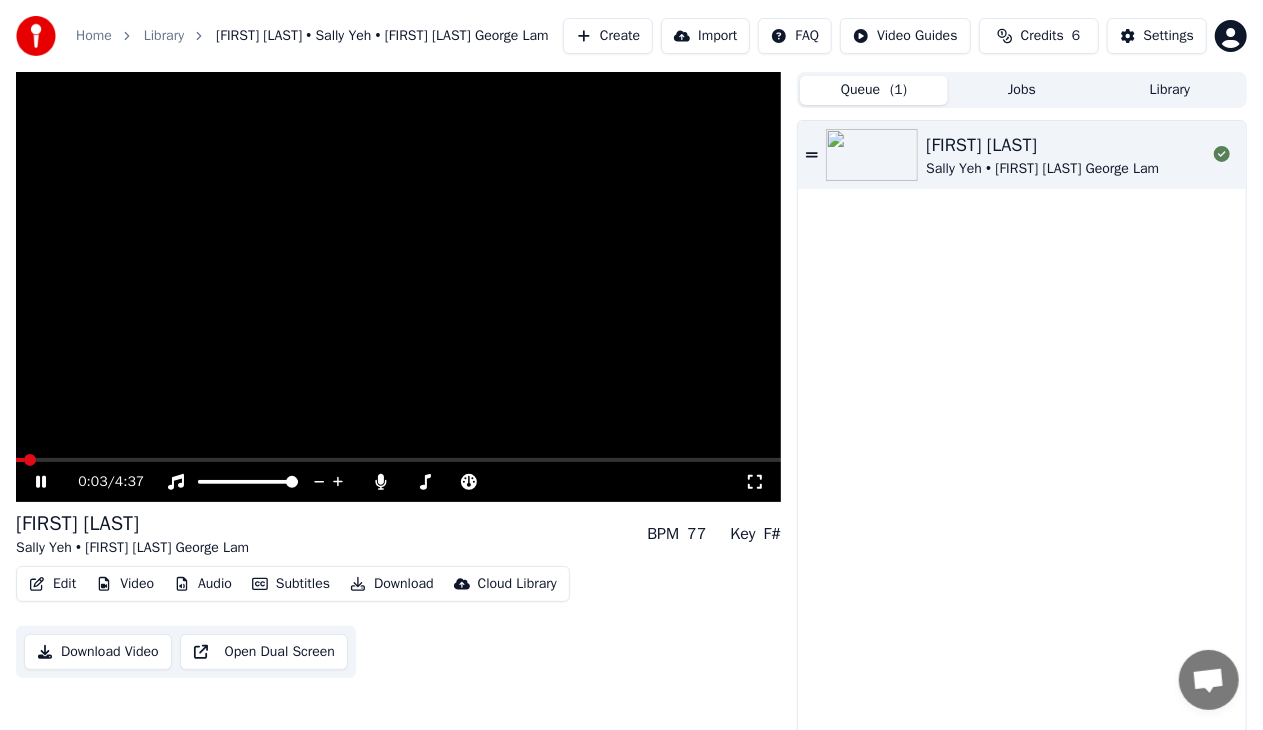 click at bounding box center (20, 460) 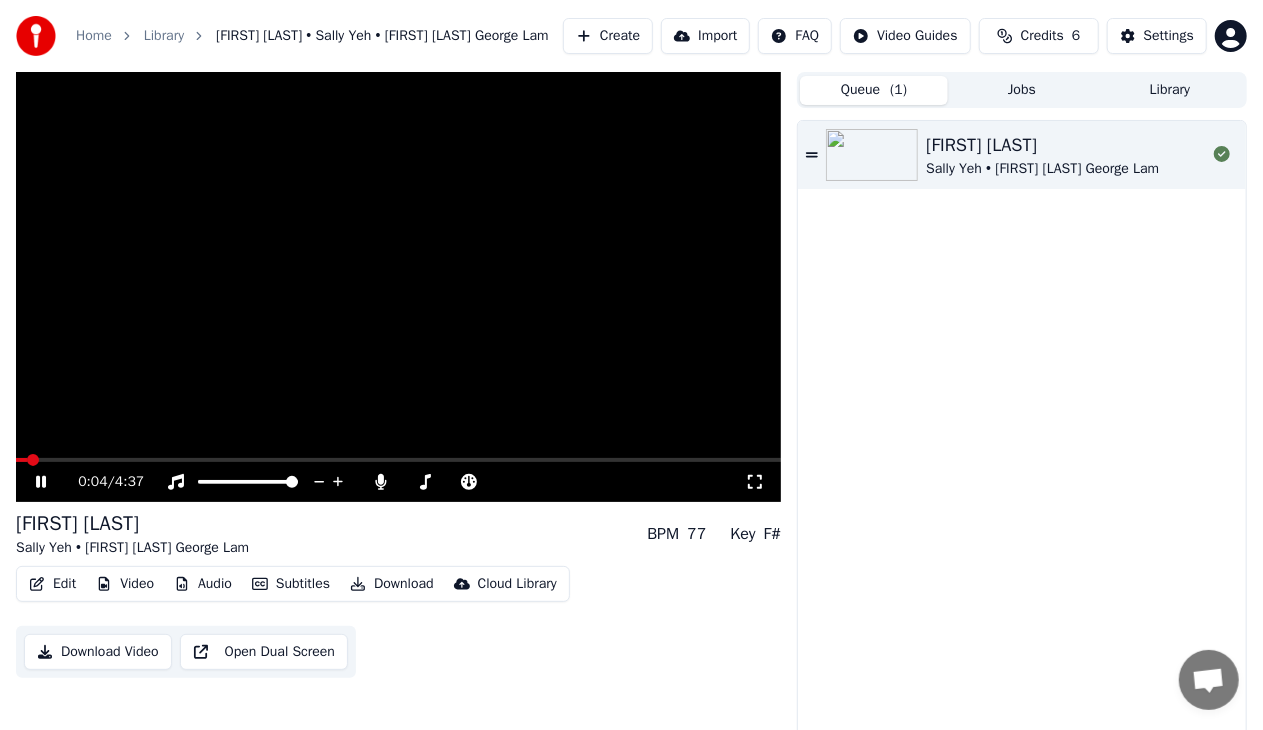 click at bounding box center [398, 287] 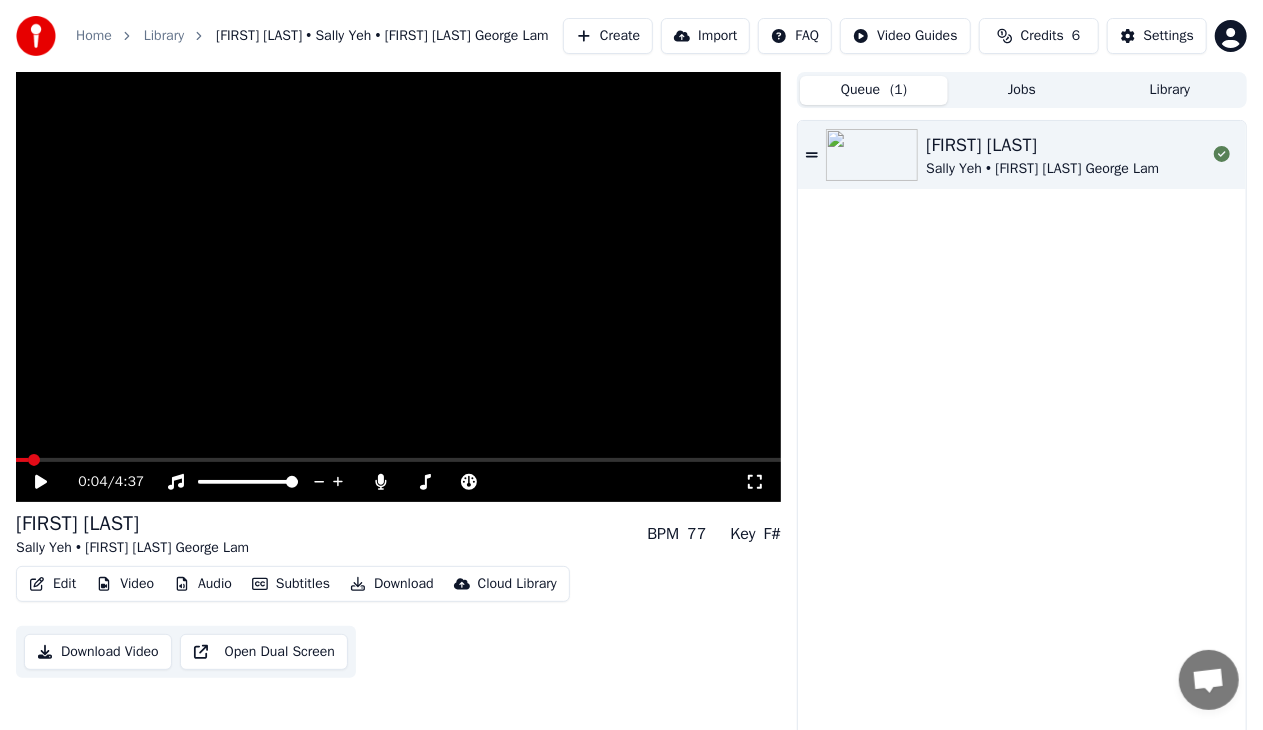 click 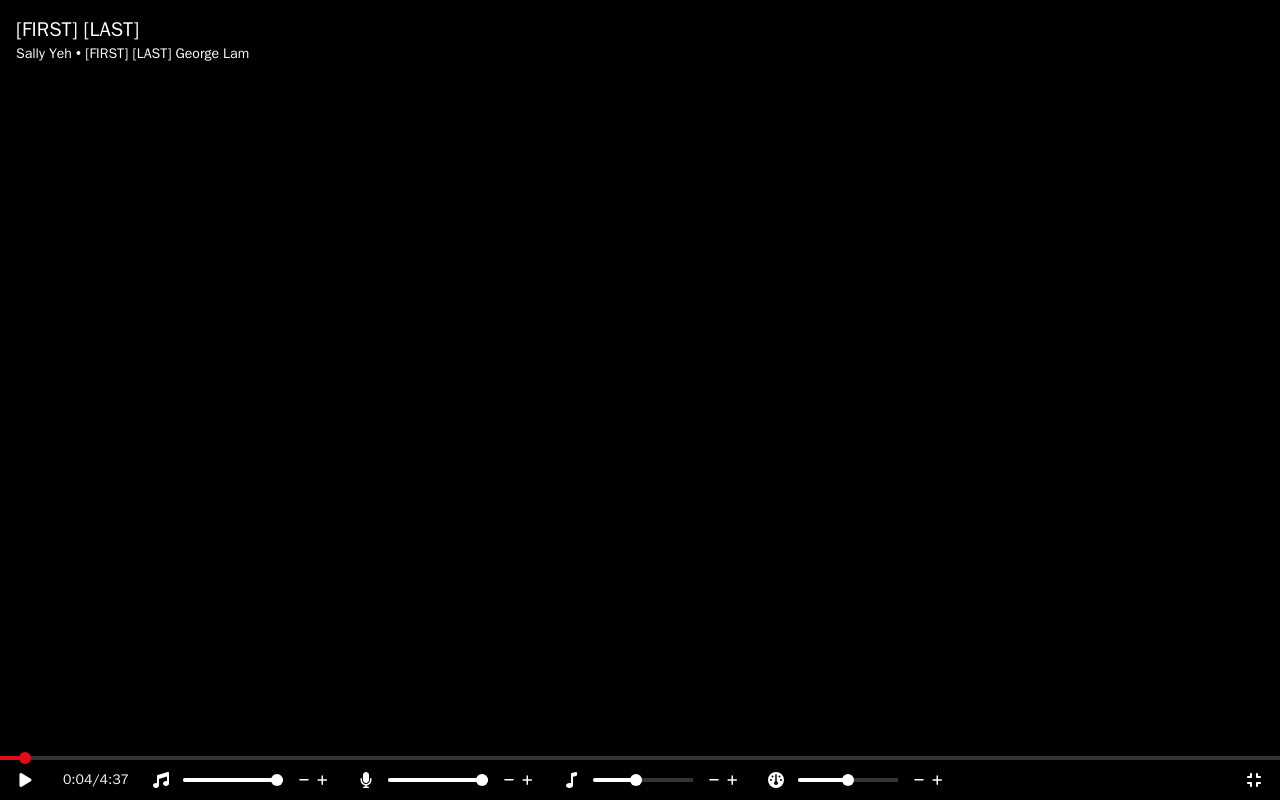 click 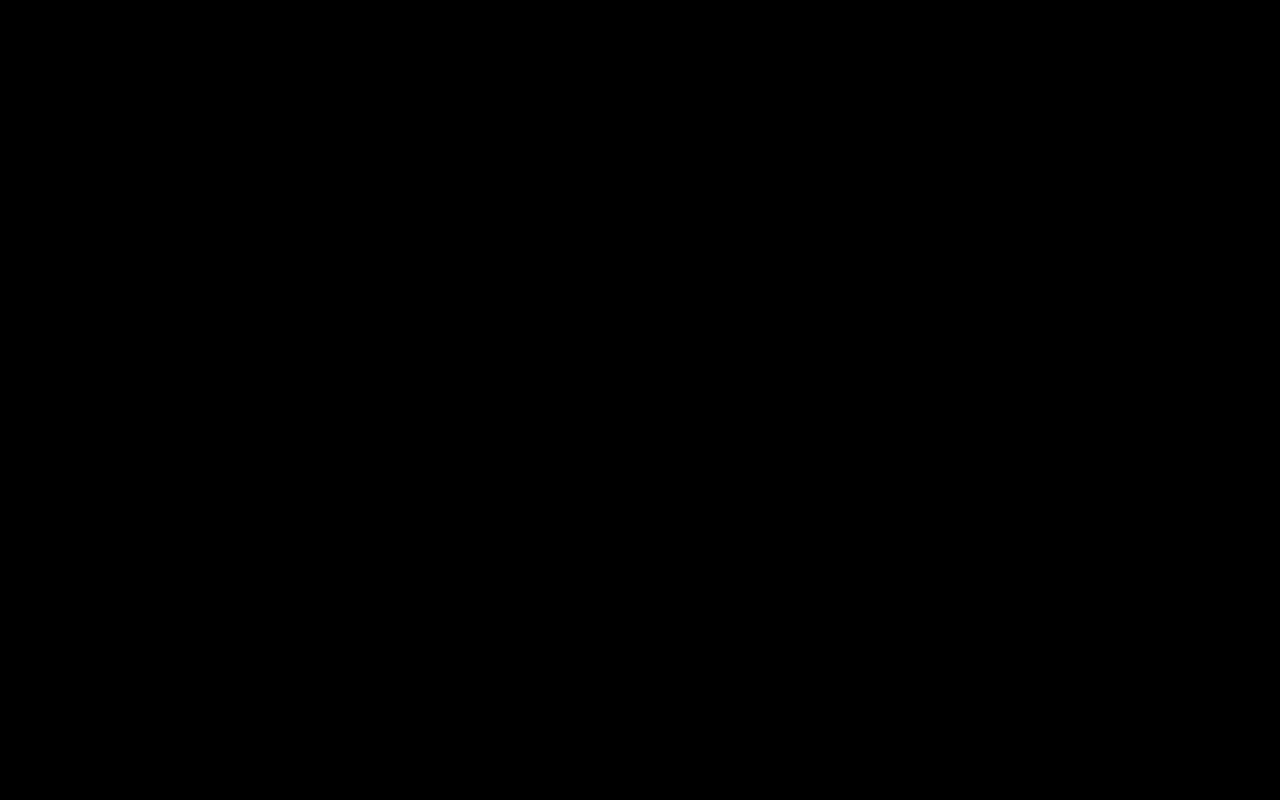 click at bounding box center [640, 400] 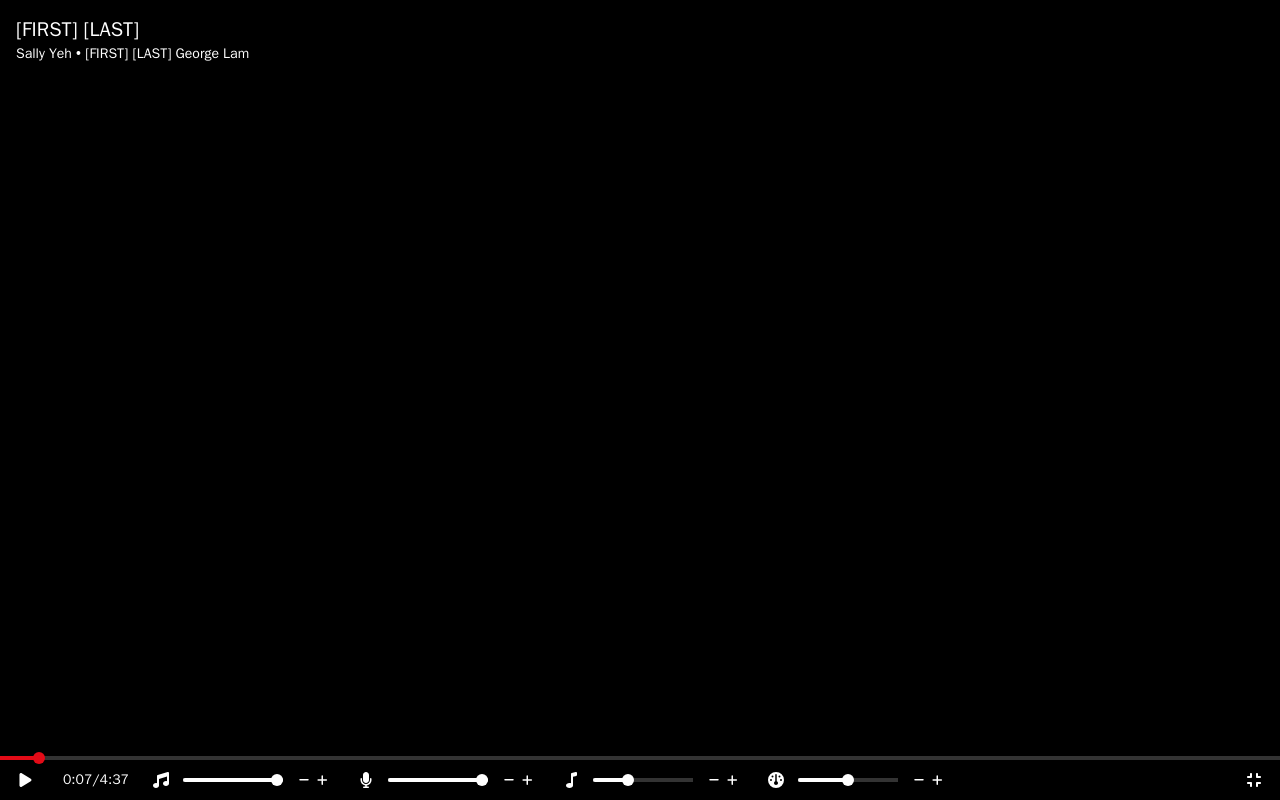click 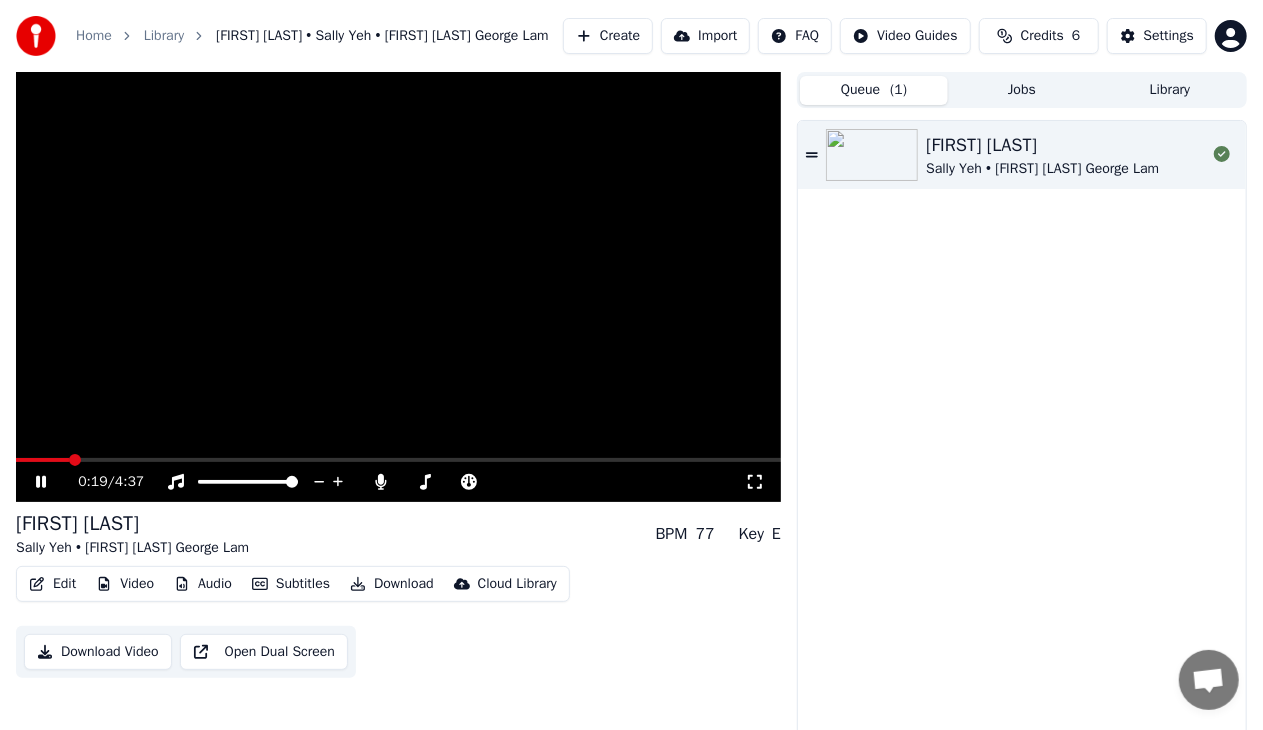 click 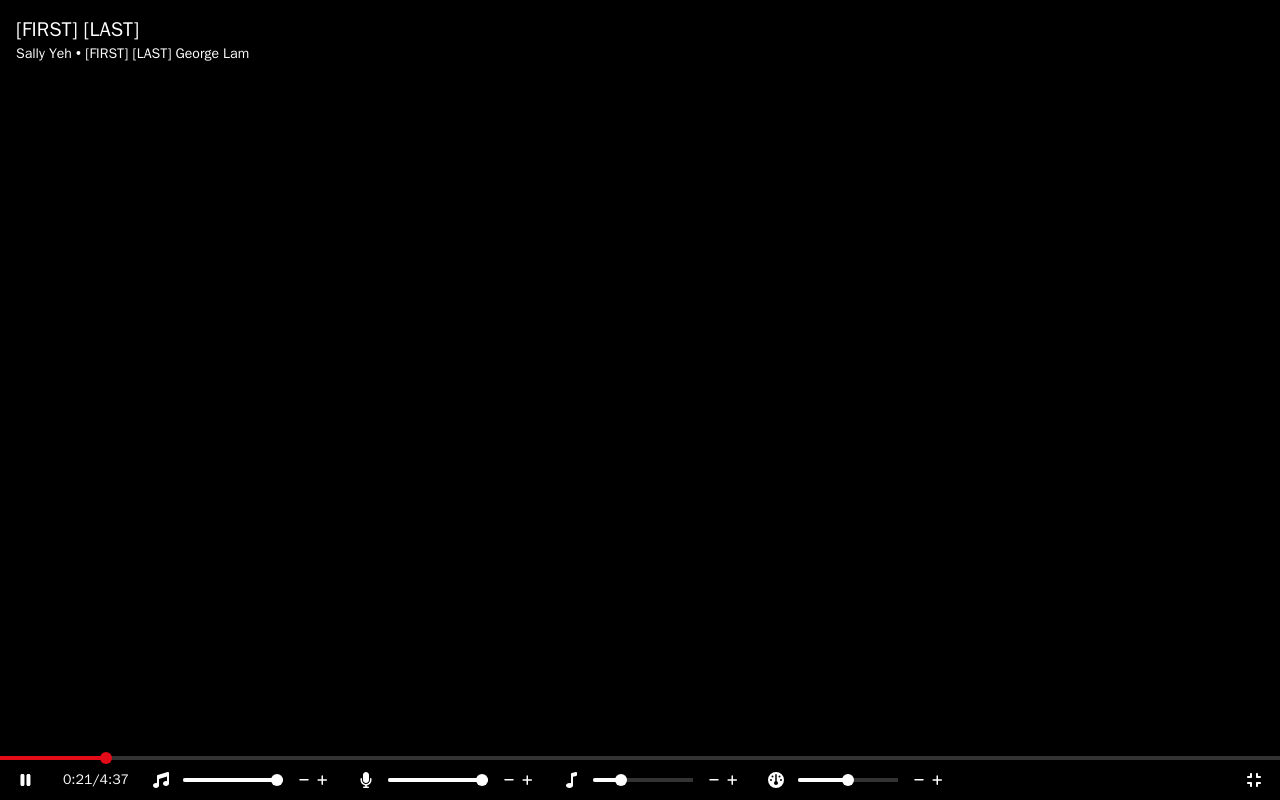 click at bounding box center [640, 400] 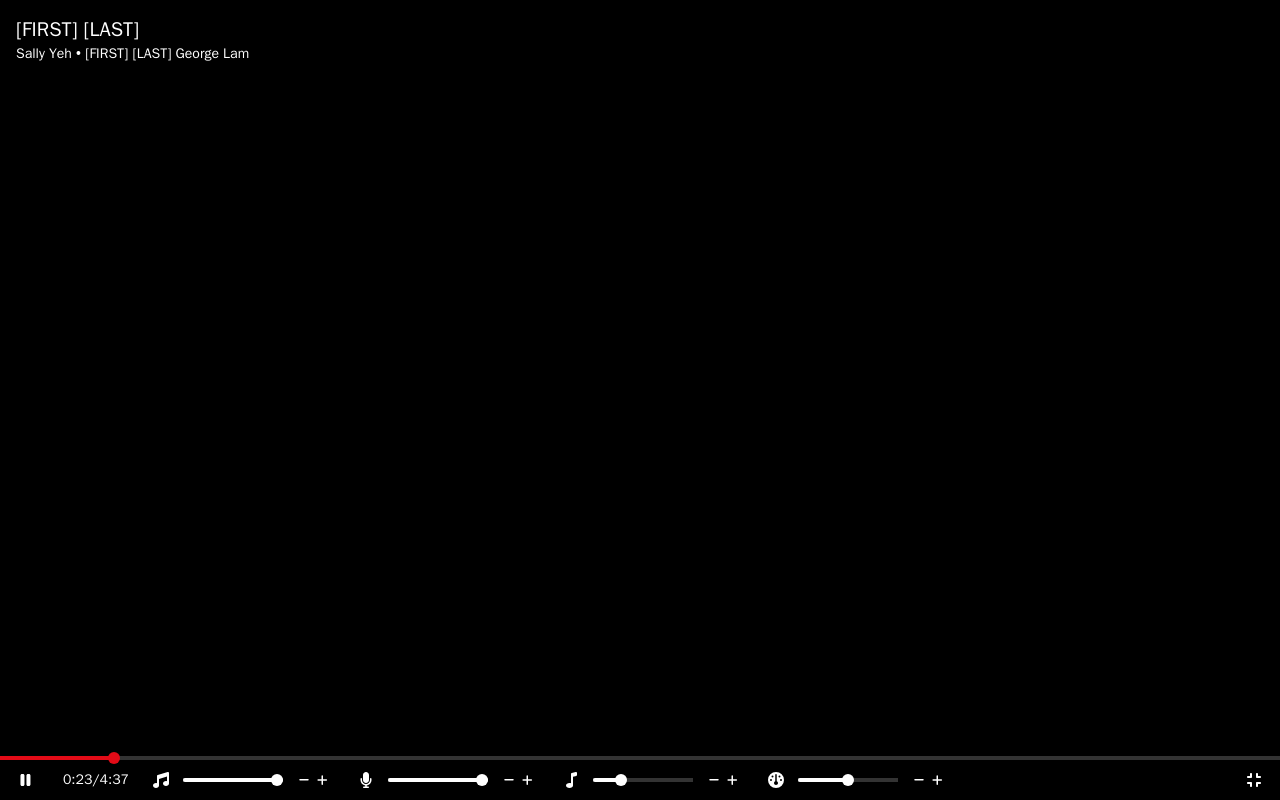 drag, startPoint x: 637, startPoint y: 627, endPoint x: 623, endPoint y: 795, distance: 168.58232 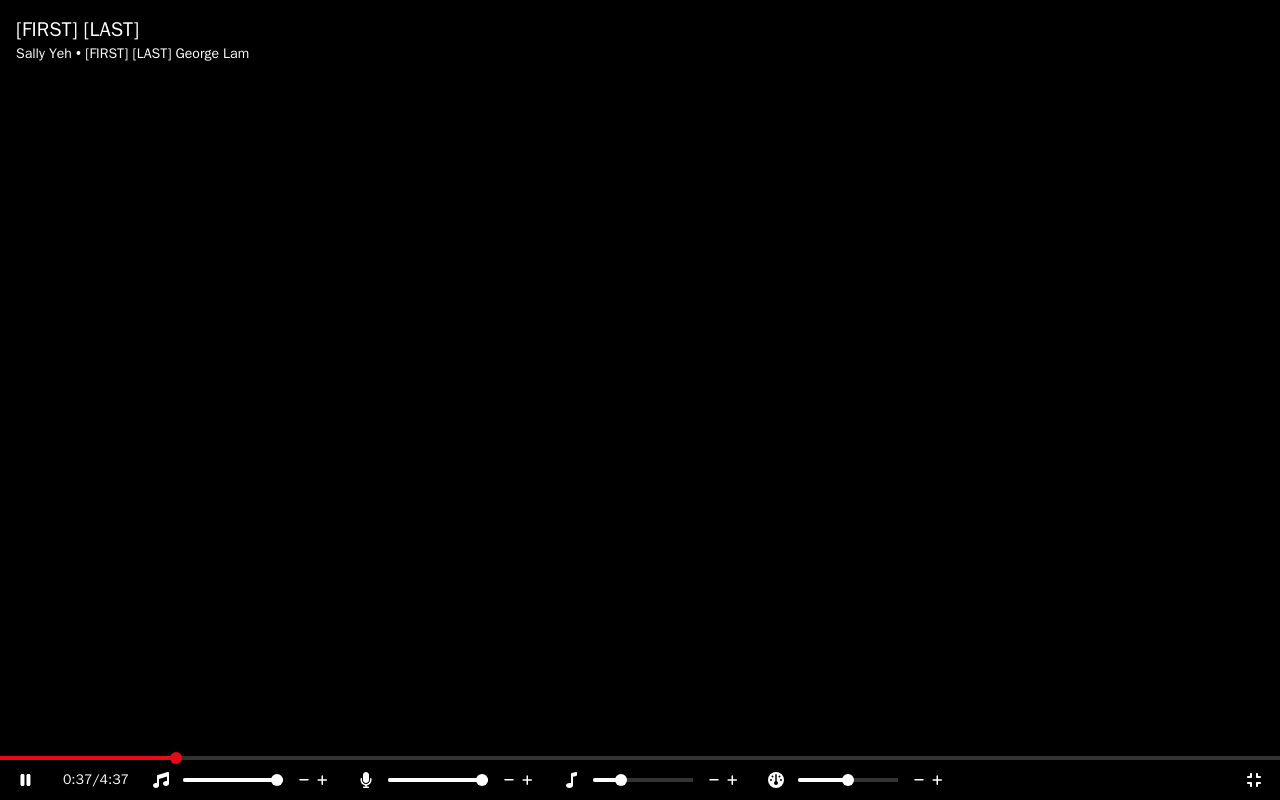 click 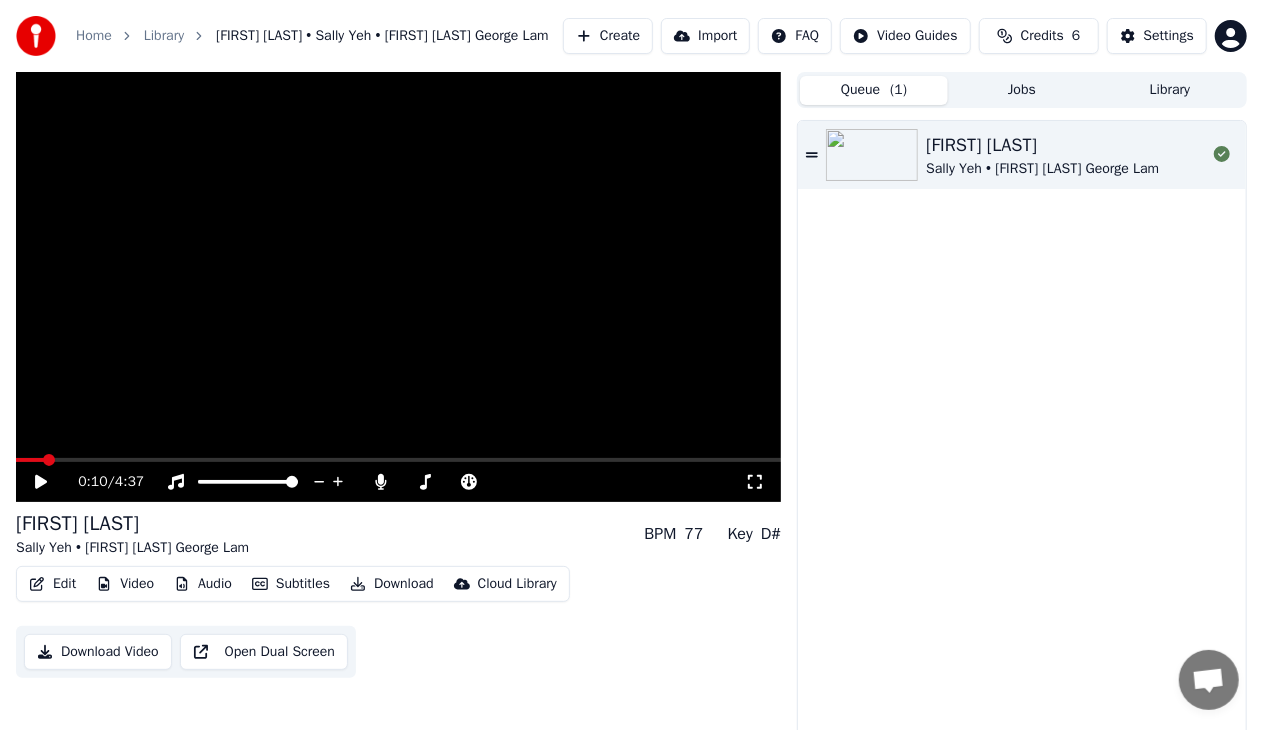 click at bounding box center (30, 460) 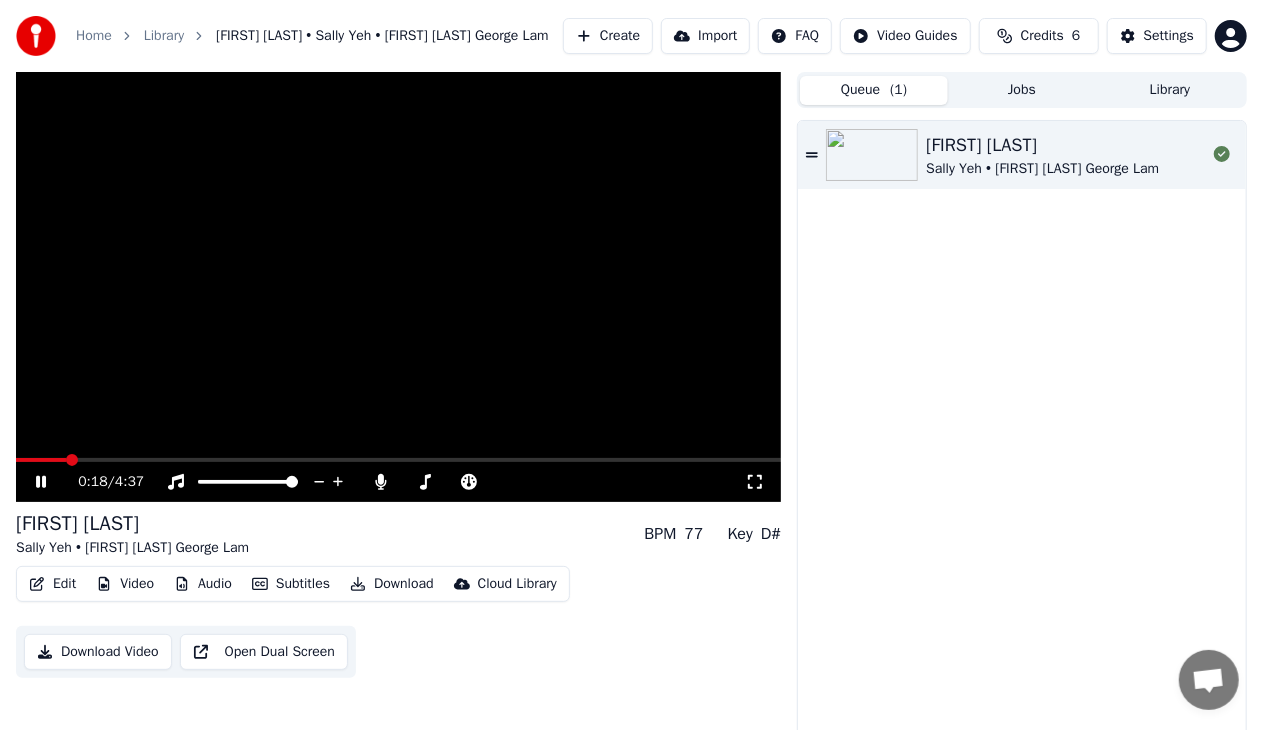 drag, startPoint x: 735, startPoint y: 495, endPoint x: 775, endPoint y: 484, distance: 41.484936 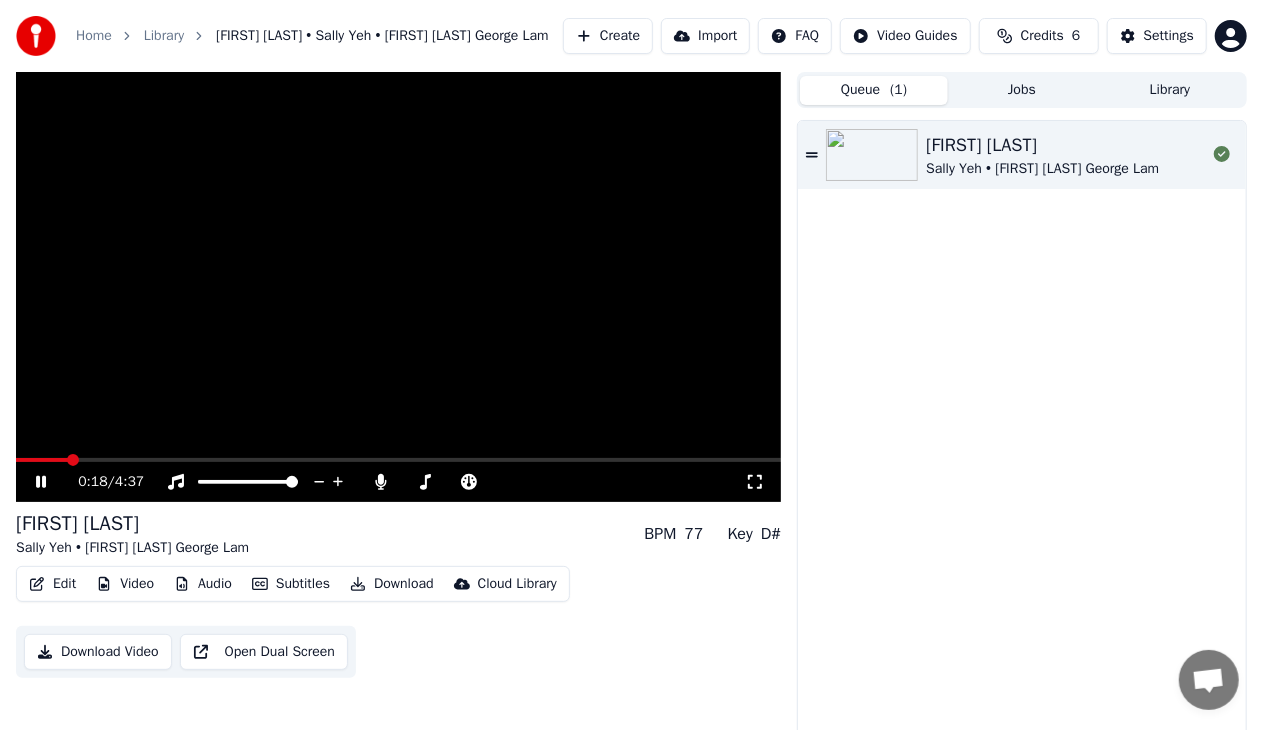 click on "0:18  /  4:37" at bounding box center (398, 482) 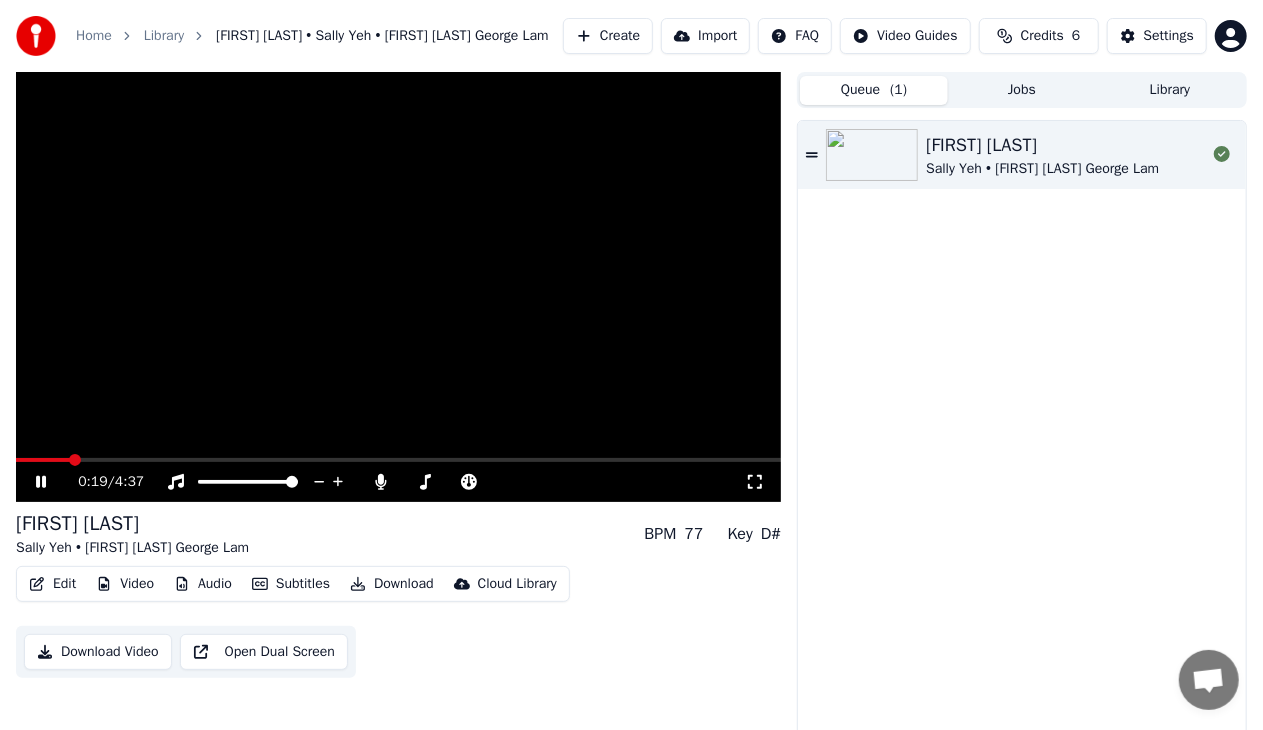 click 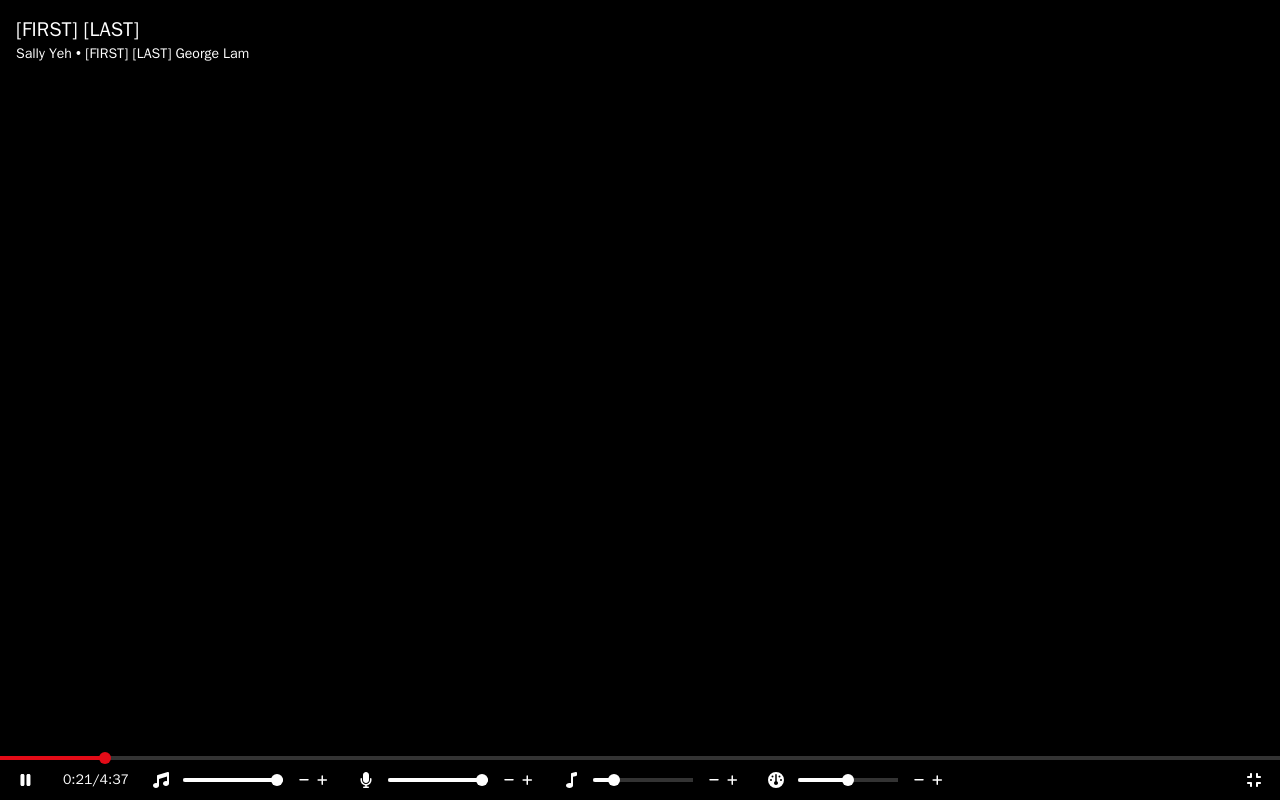 click at bounding box center [640, 400] 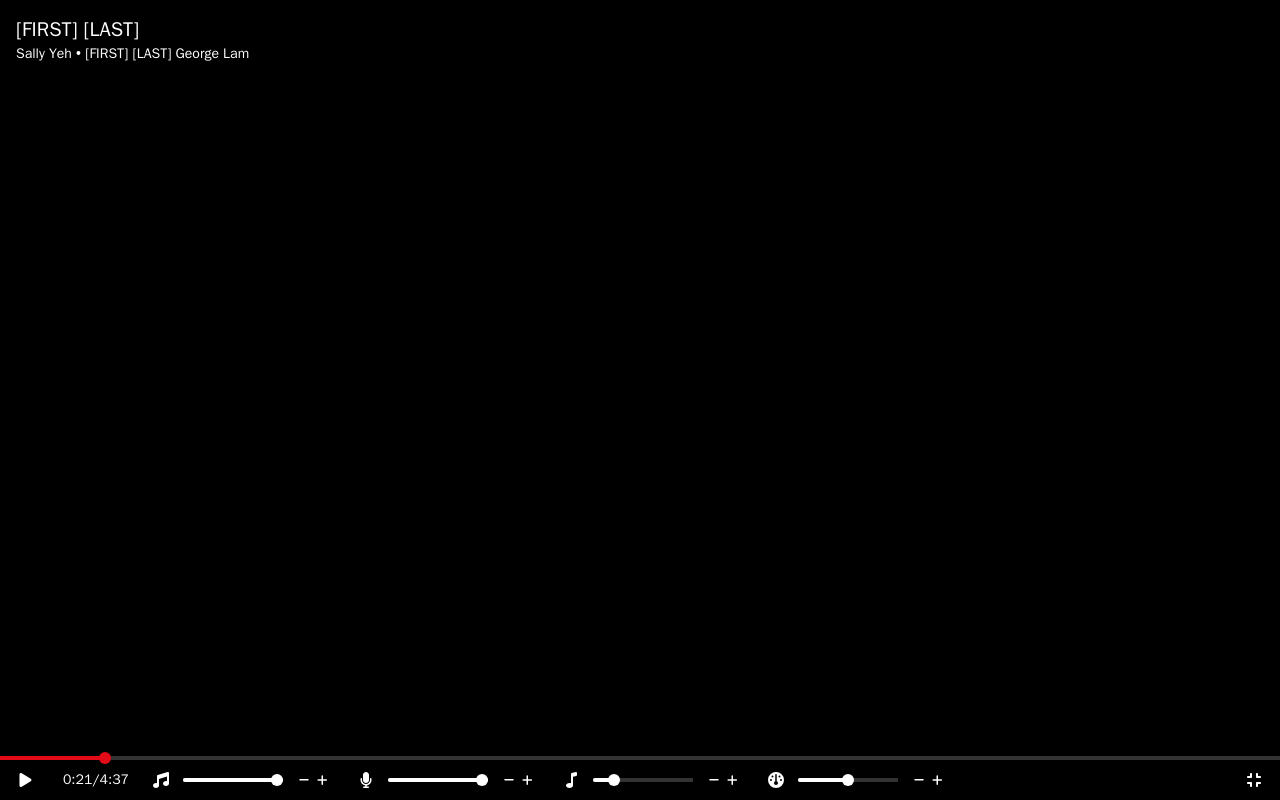 click at bounding box center (640, 758) 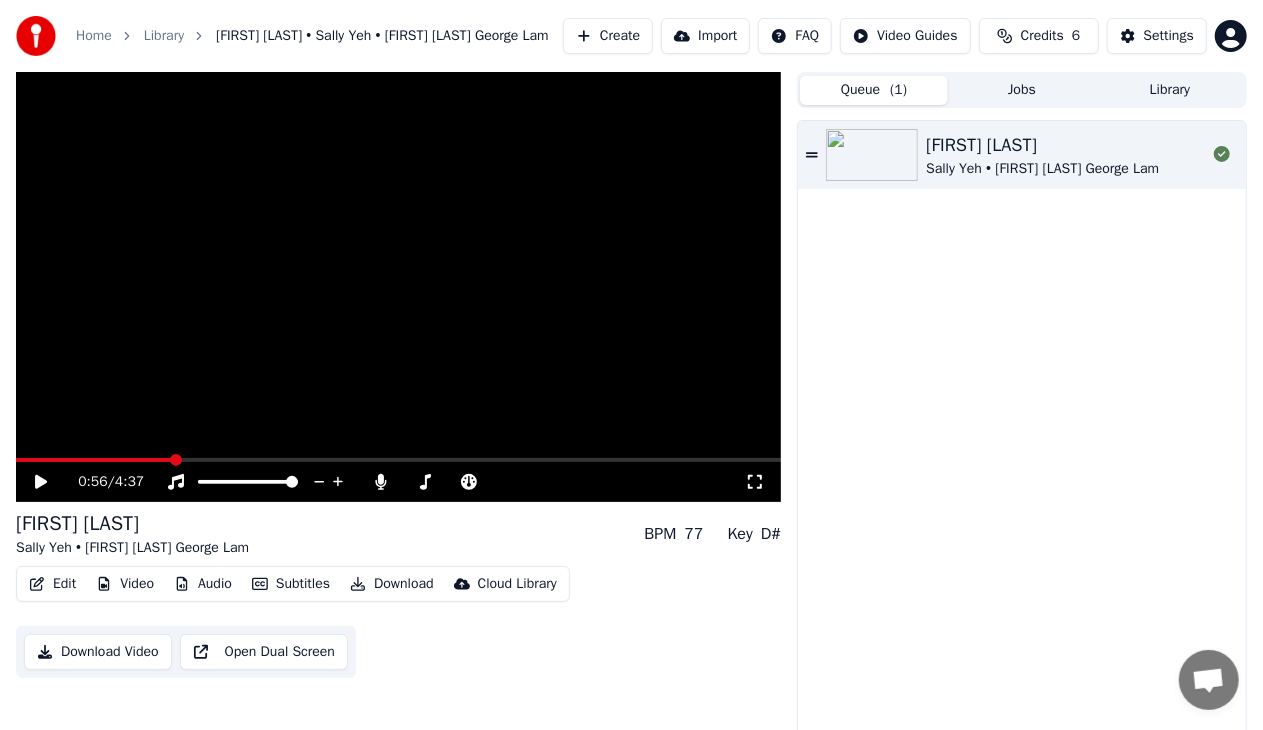 click at bounding box center [398, 287] 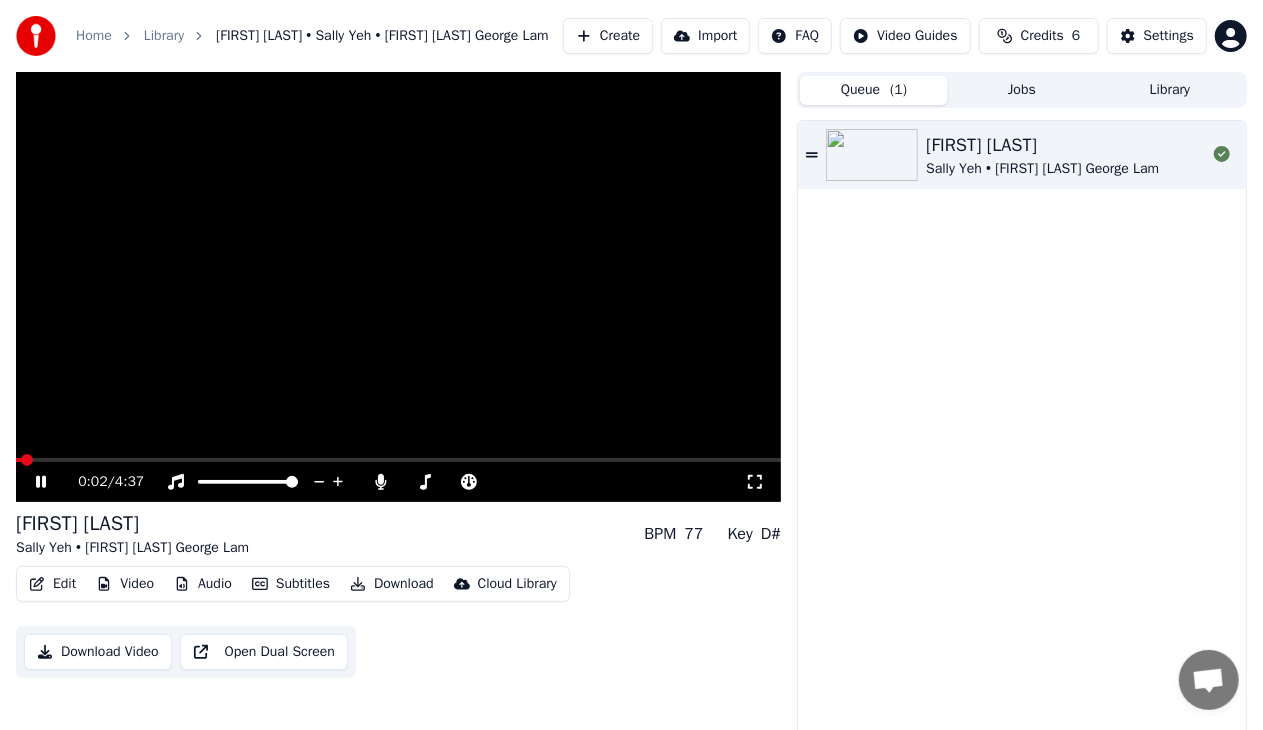 click at bounding box center (19, 460) 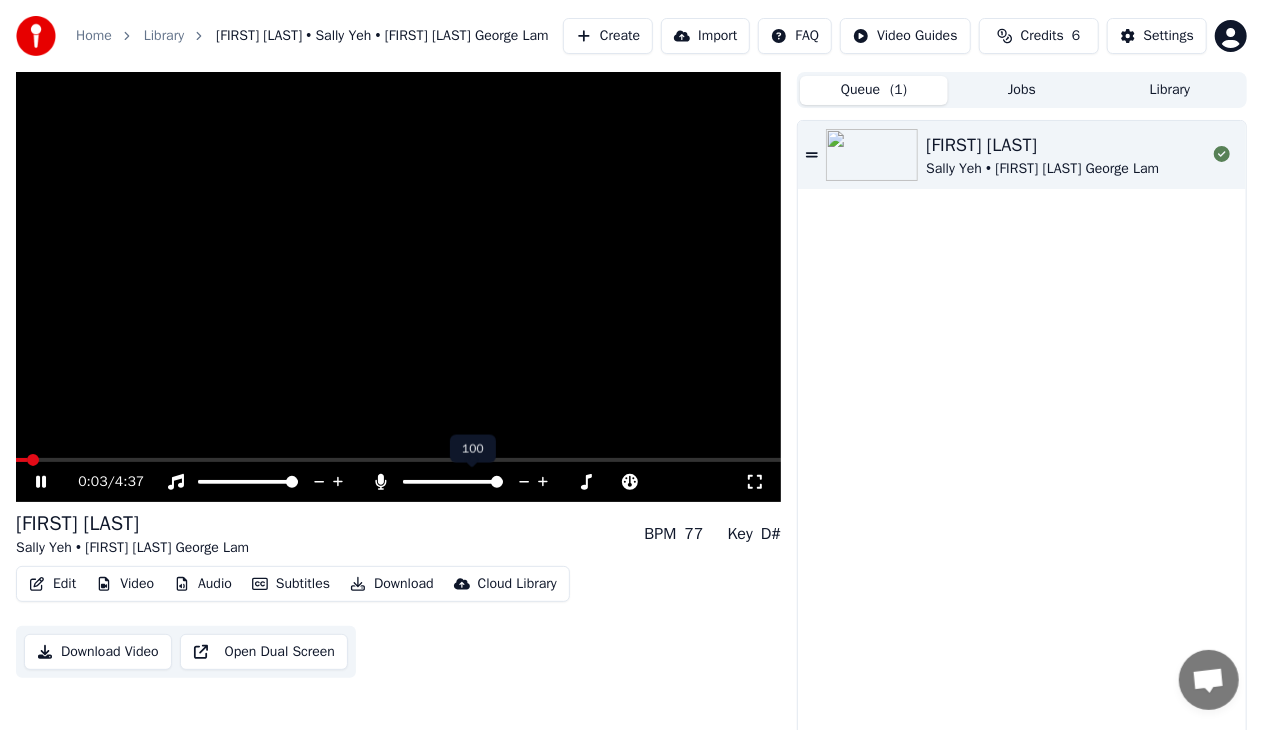 click 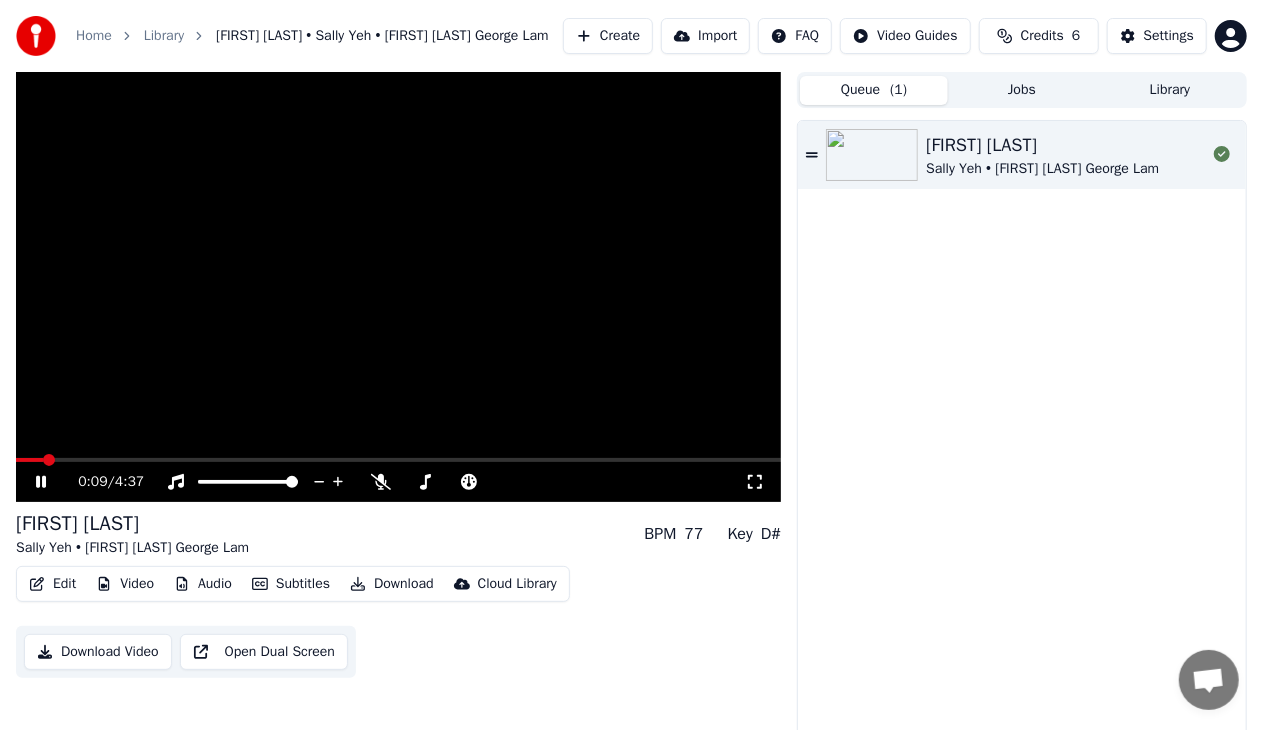 click 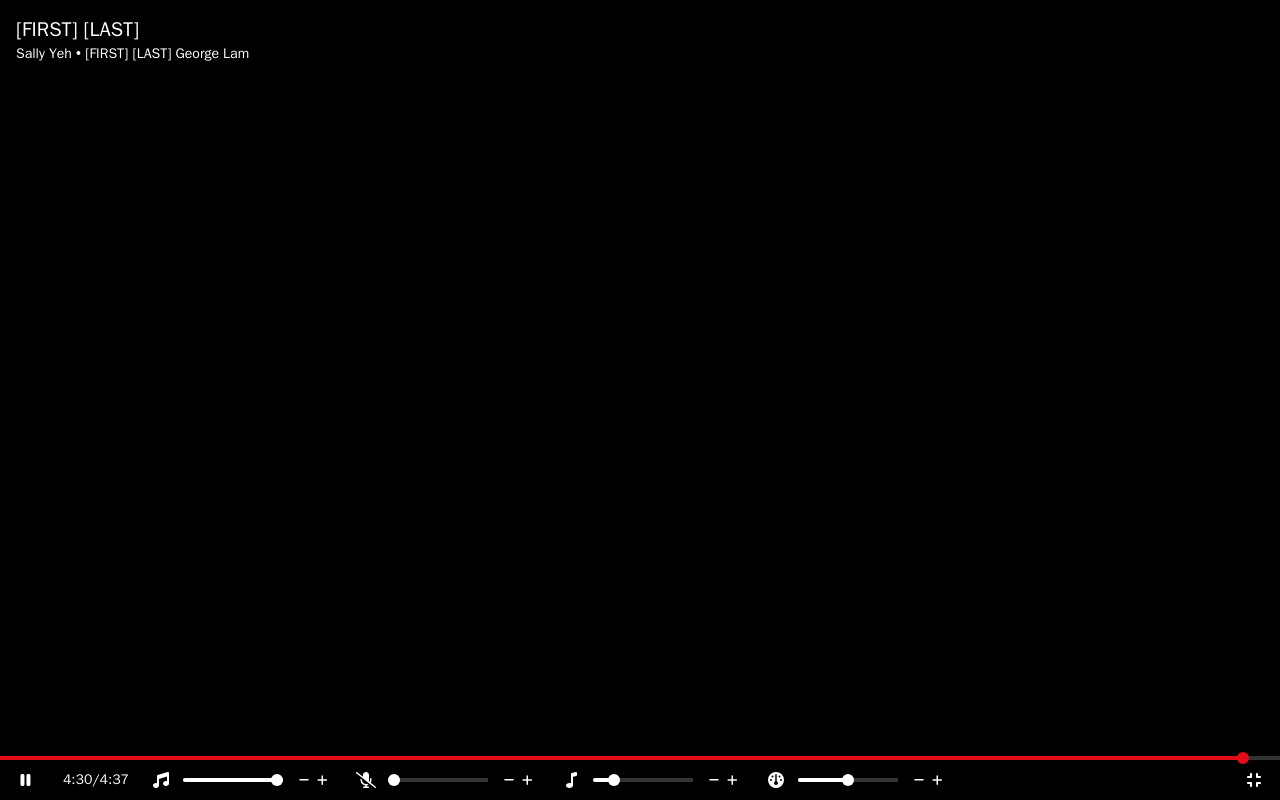 click at bounding box center [640, 400] 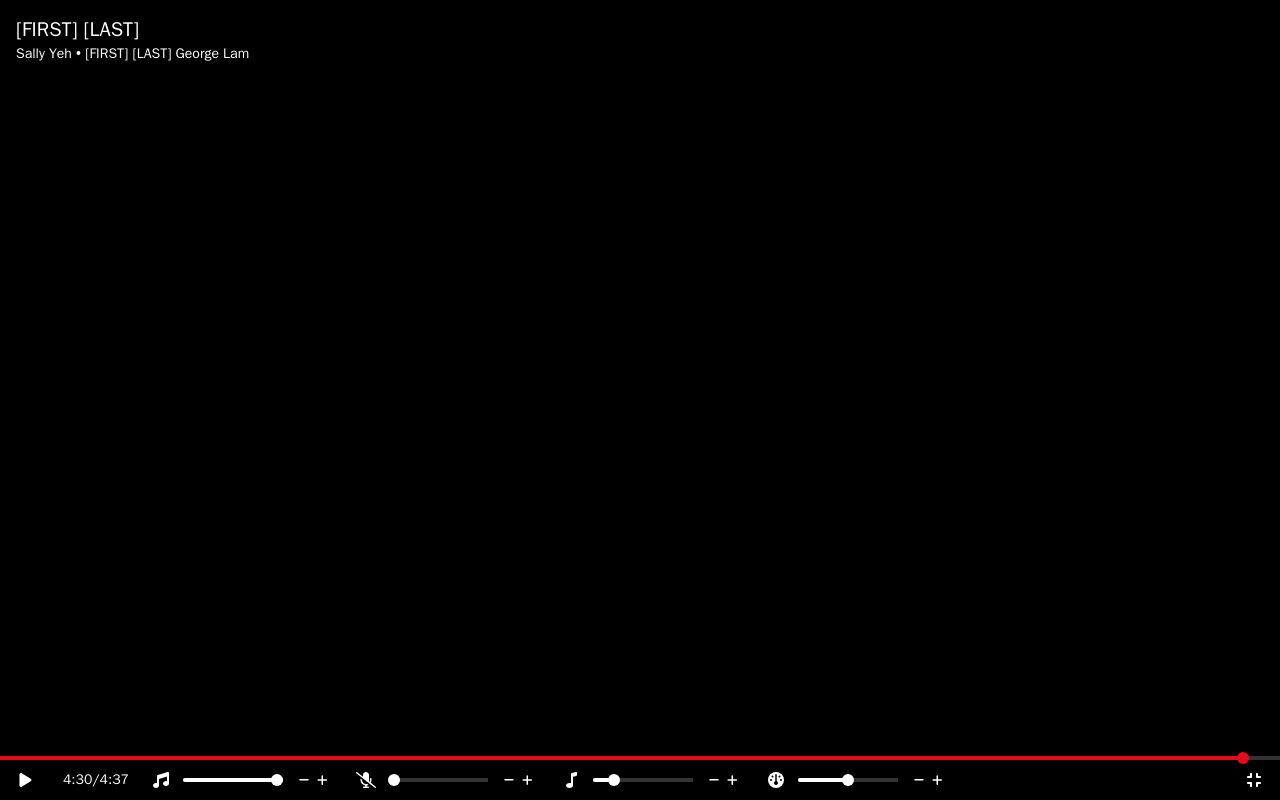 click at bounding box center [640, 400] 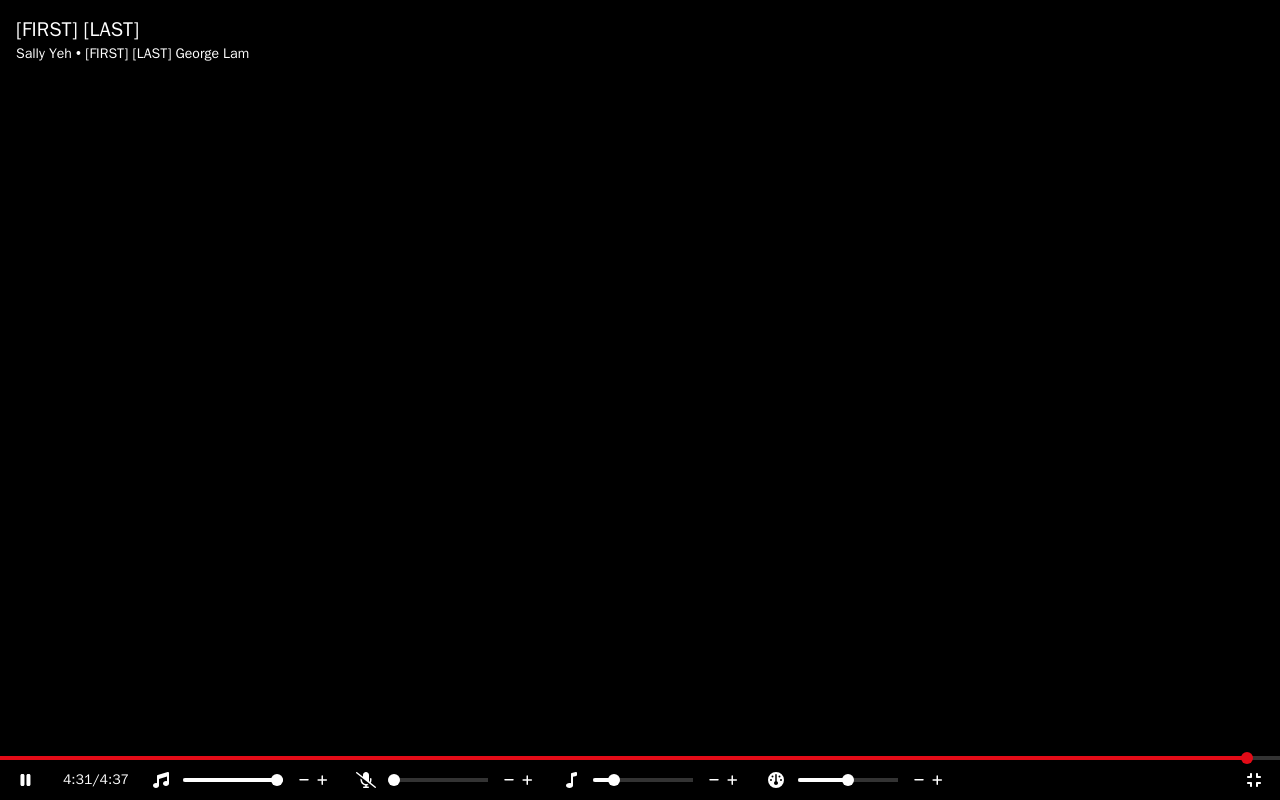 click at bounding box center [640, 400] 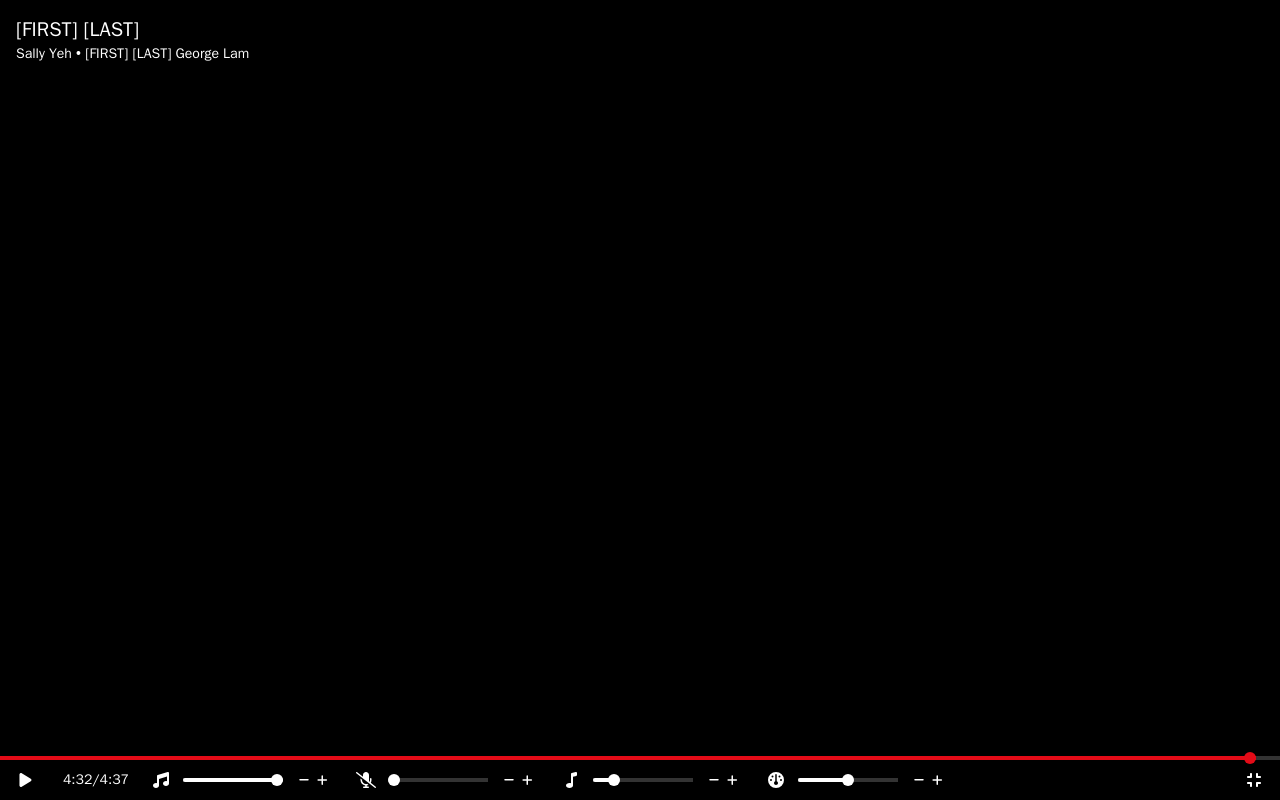 click at bounding box center [640, 400] 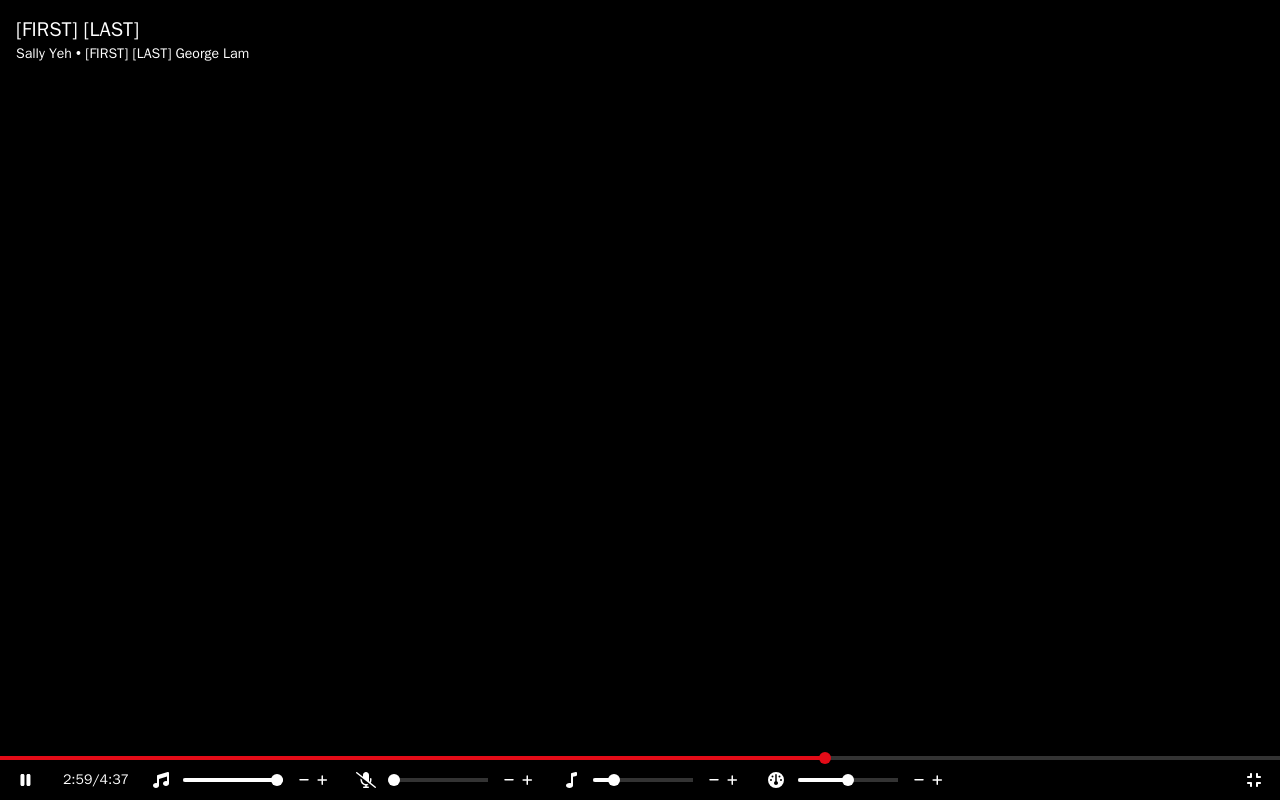 click at bounding box center (413, 758) 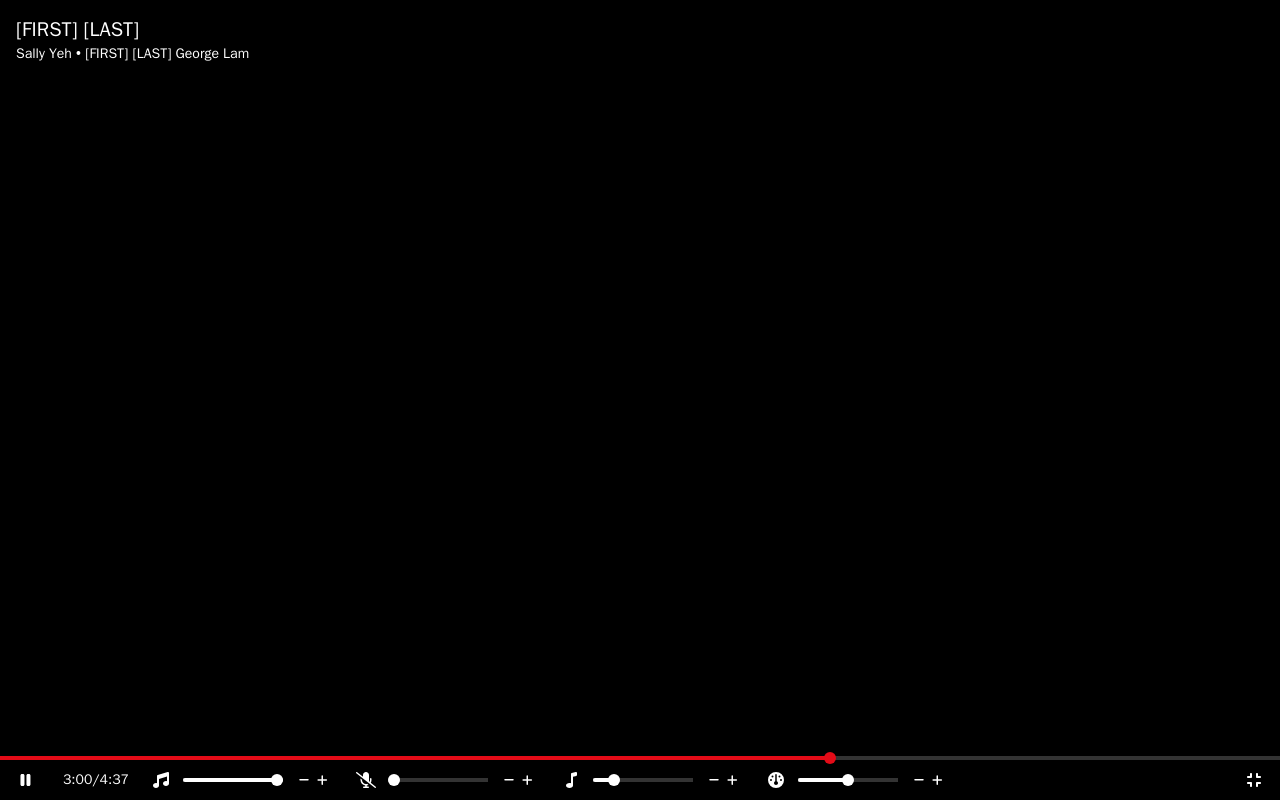 click at bounding box center (640, 400) 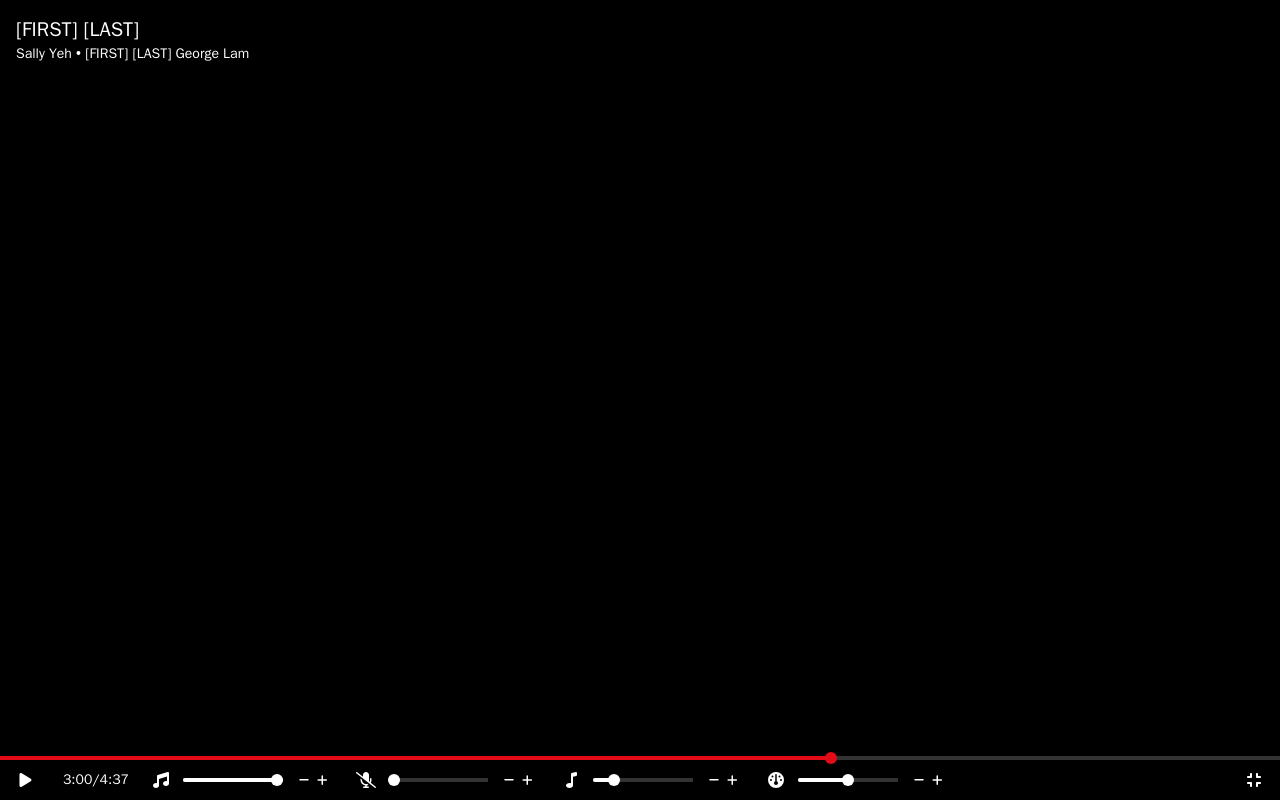 click at bounding box center [640, 400] 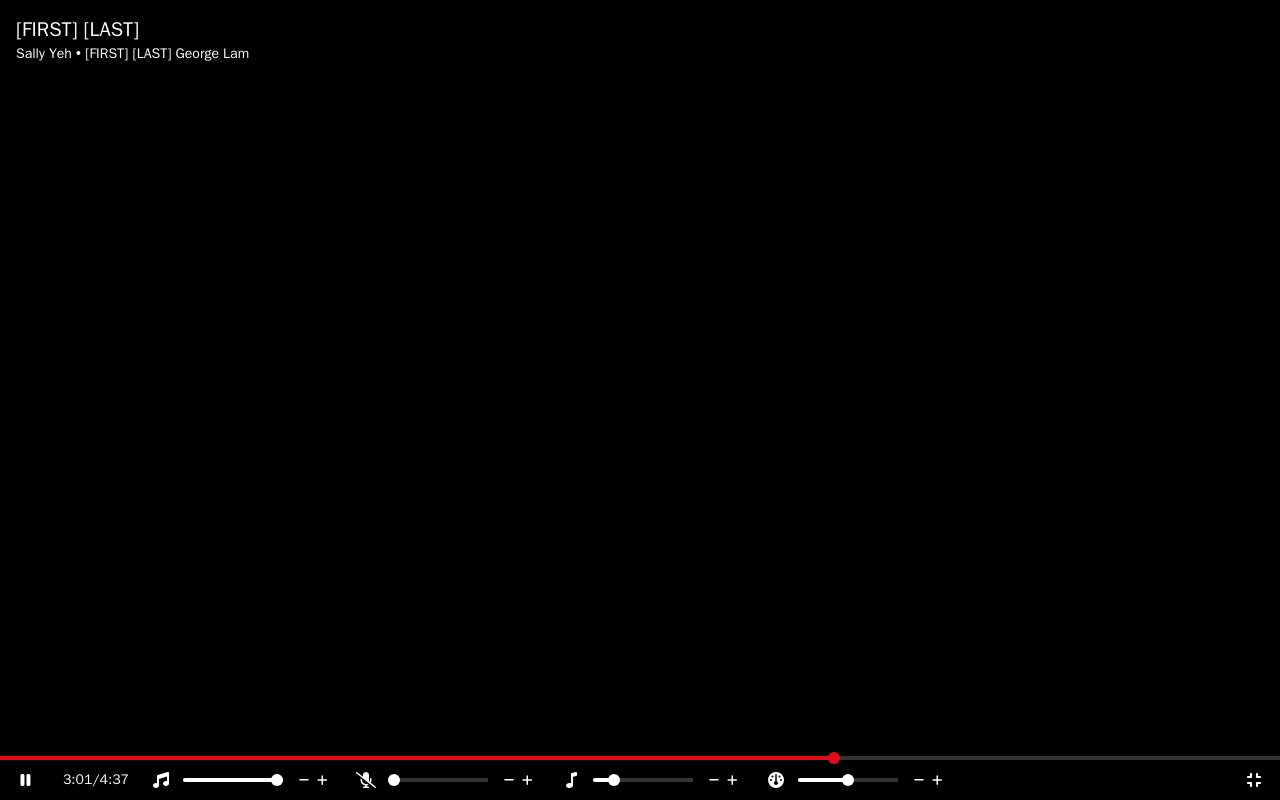 click at bounding box center [640, 400] 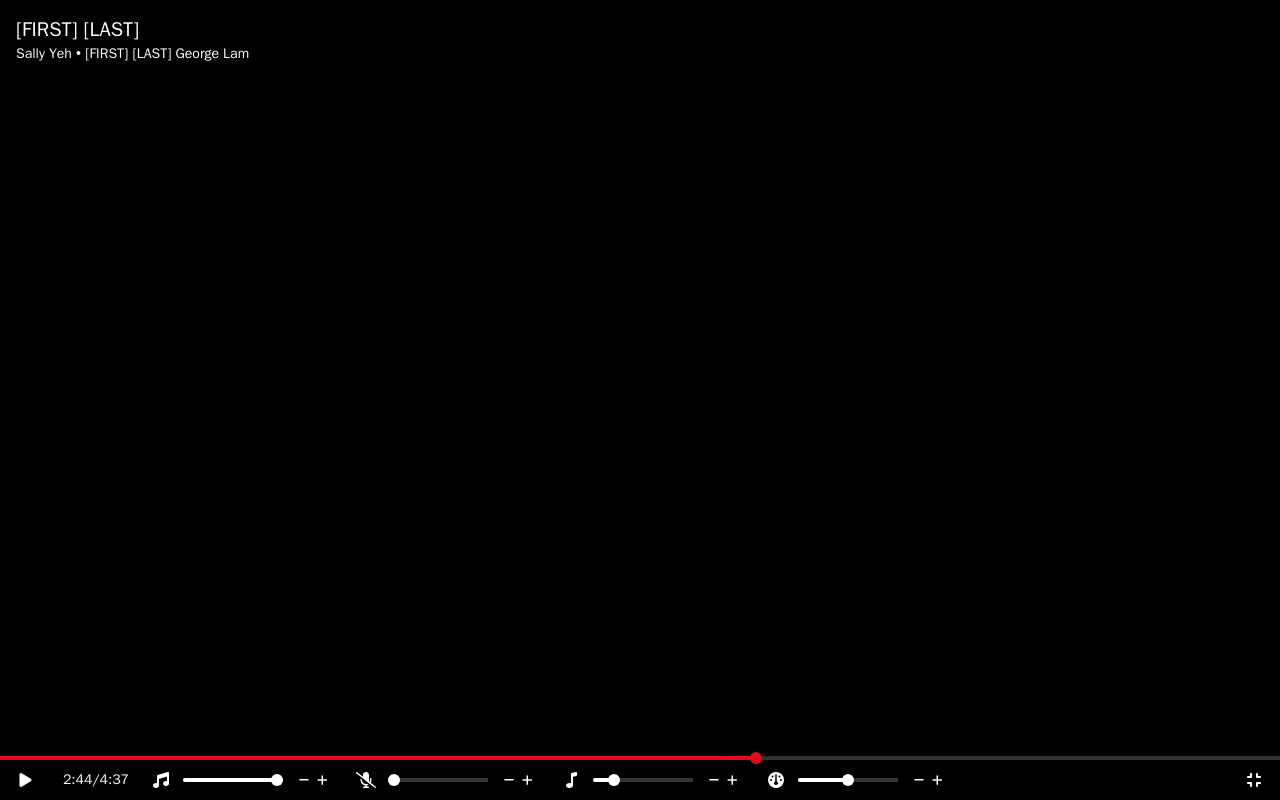 click at bounding box center (378, 758) 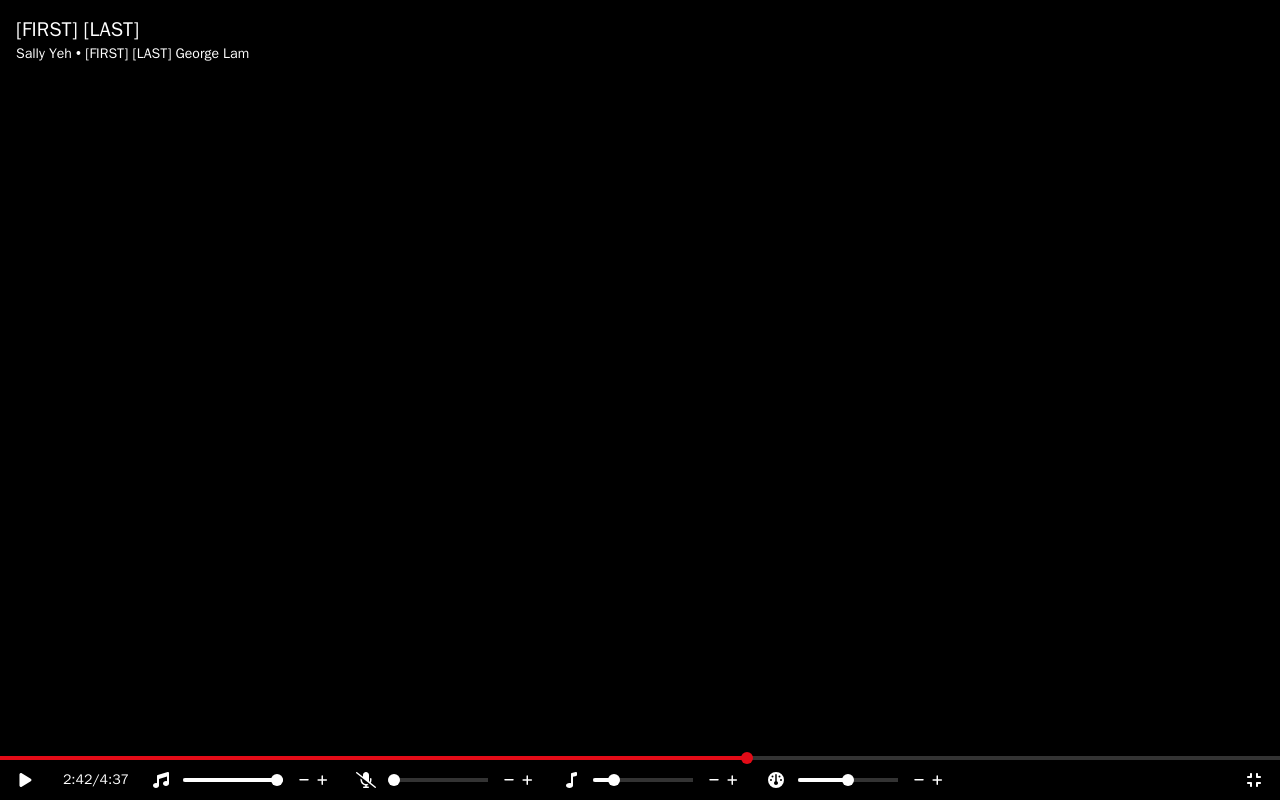 click at bounding box center [374, 758] 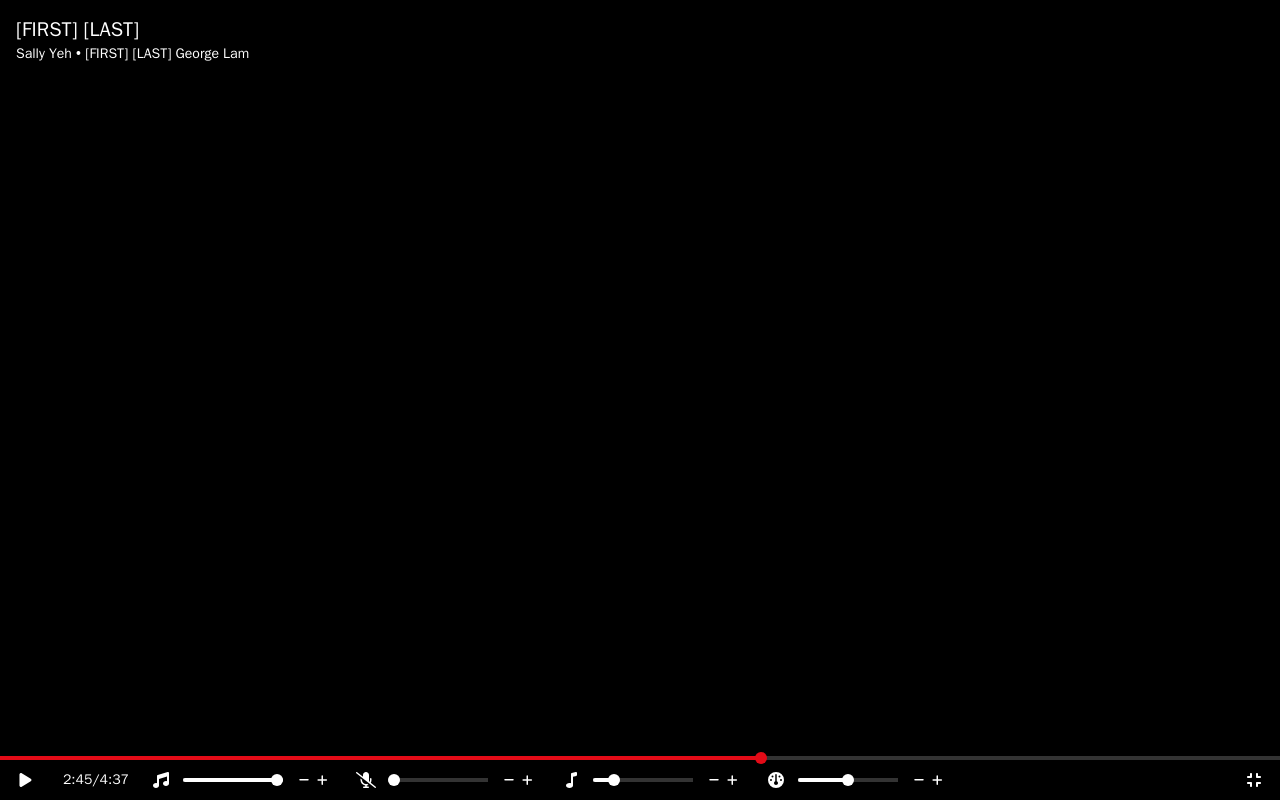 click at bounding box center [640, 758] 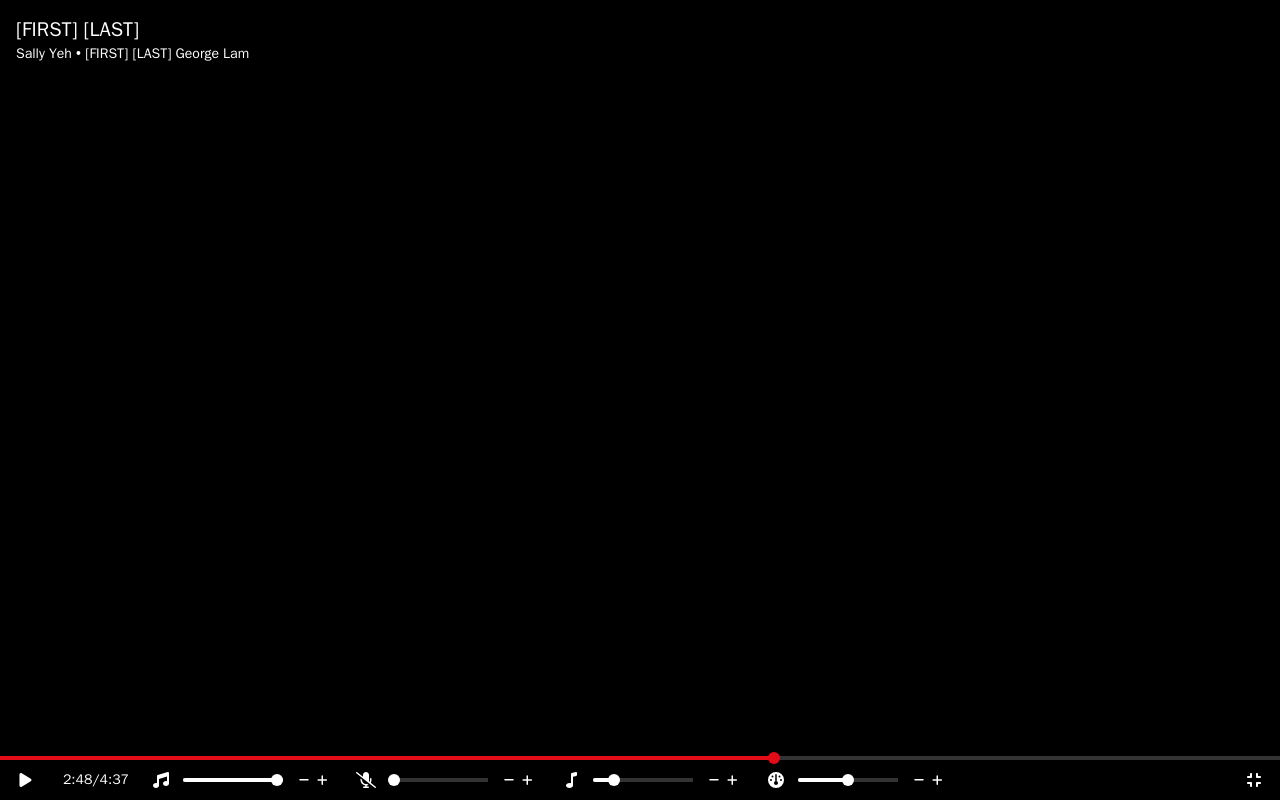 click at bounding box center [640, 758] 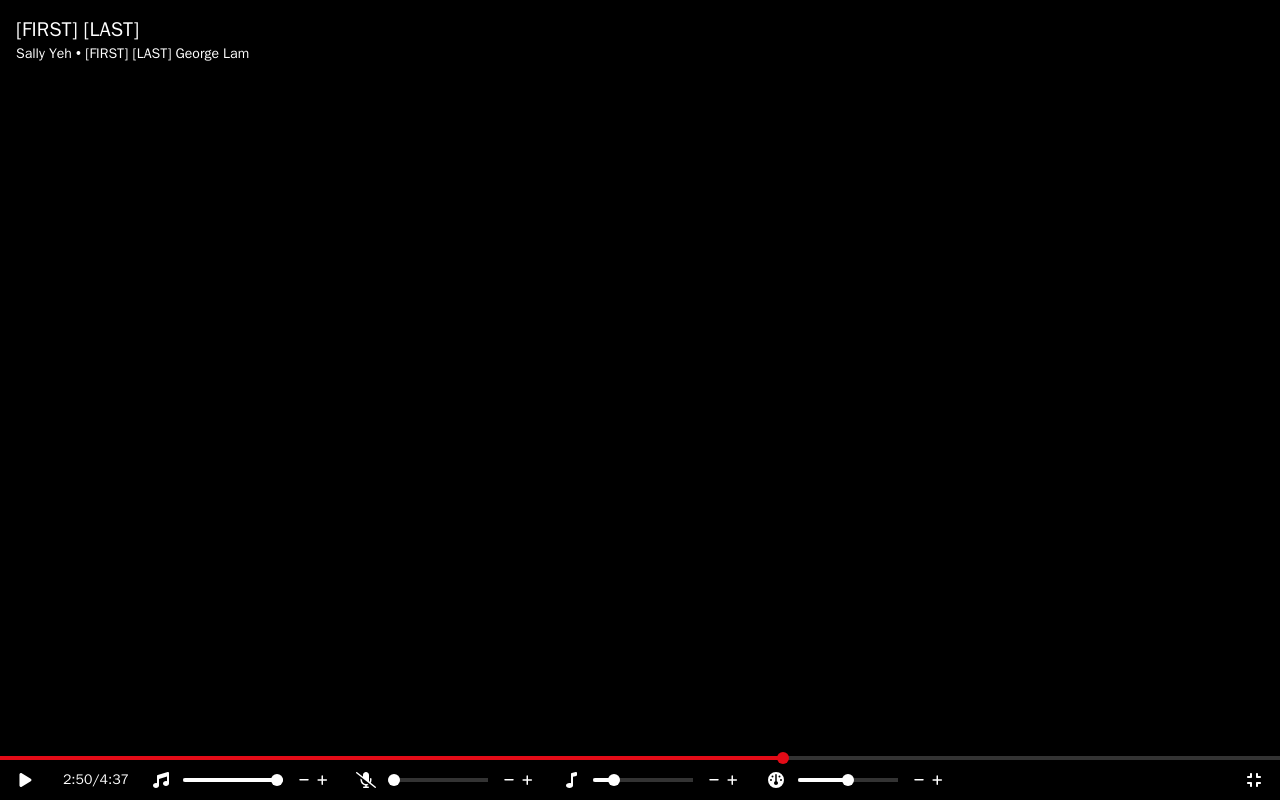 click at bounding box center (640, 758) 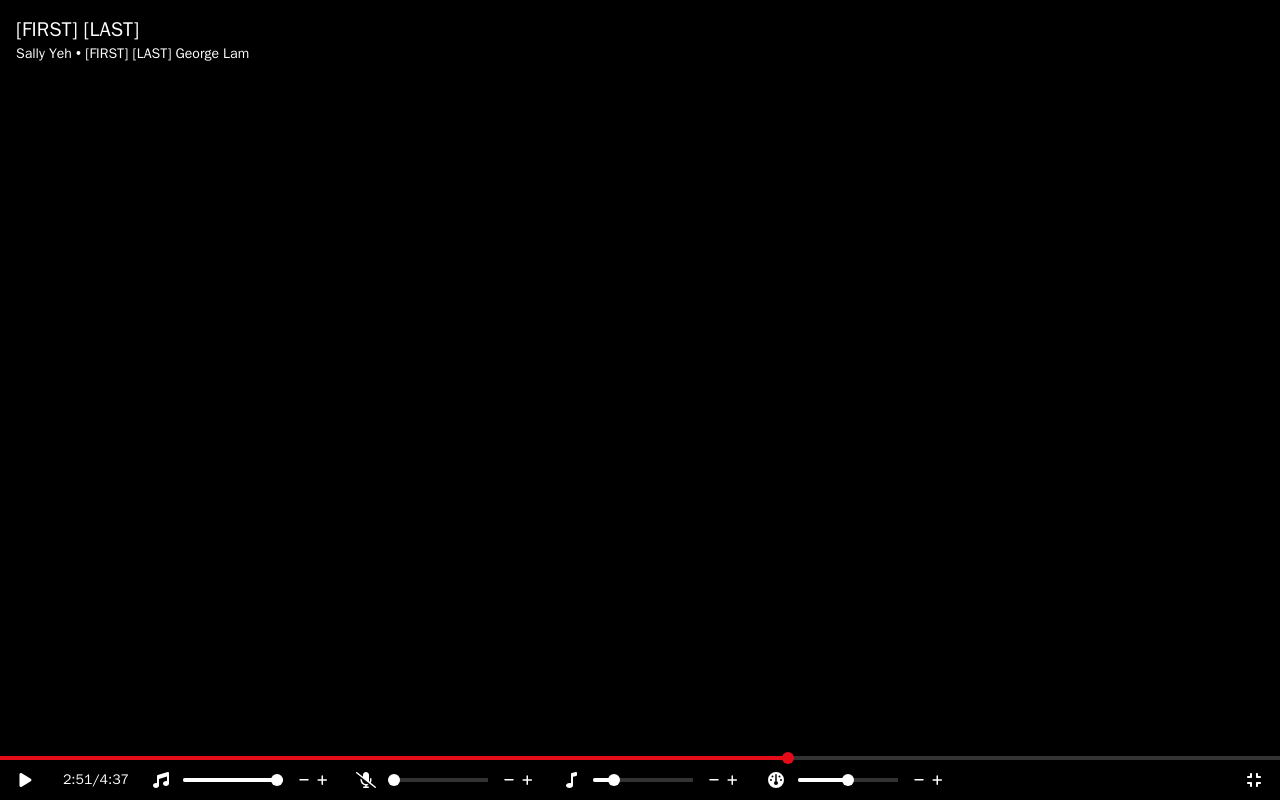 click at bounding box center (640, 758) 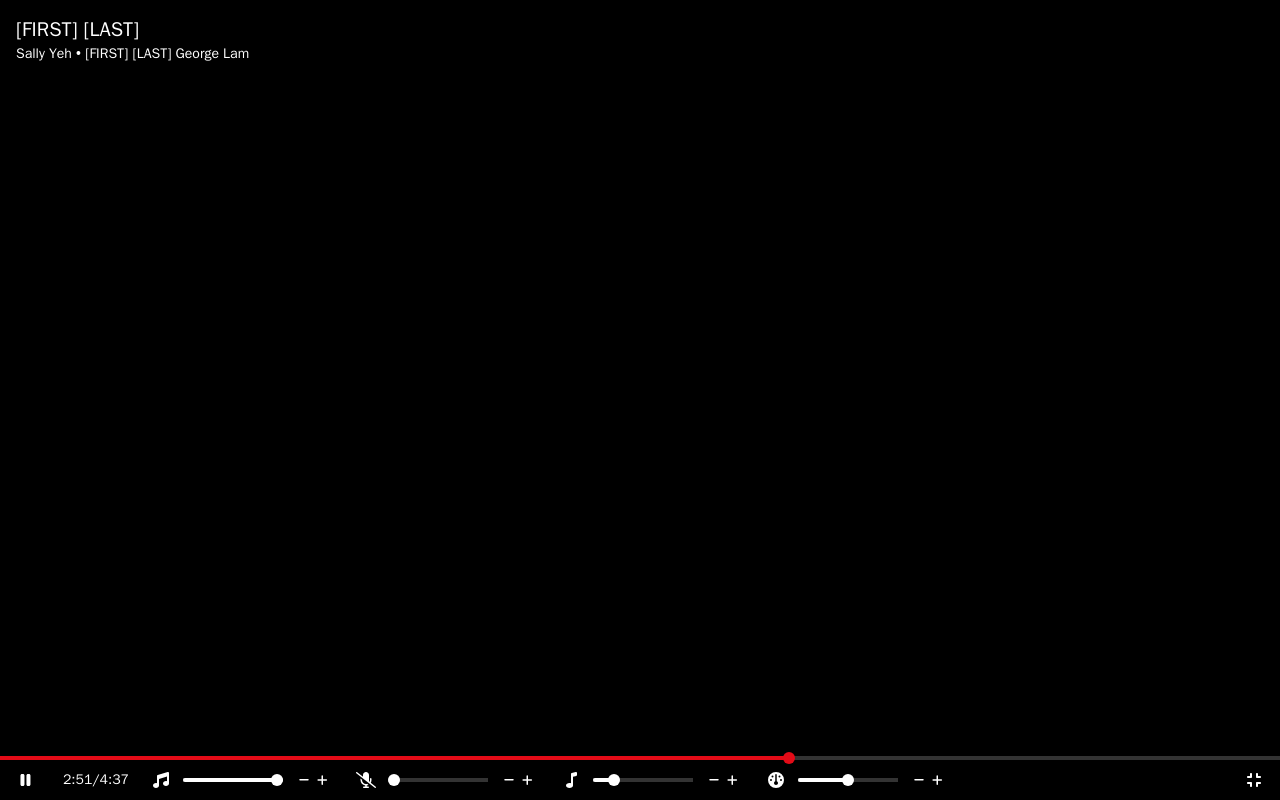 click at bounding box center (640, 400) 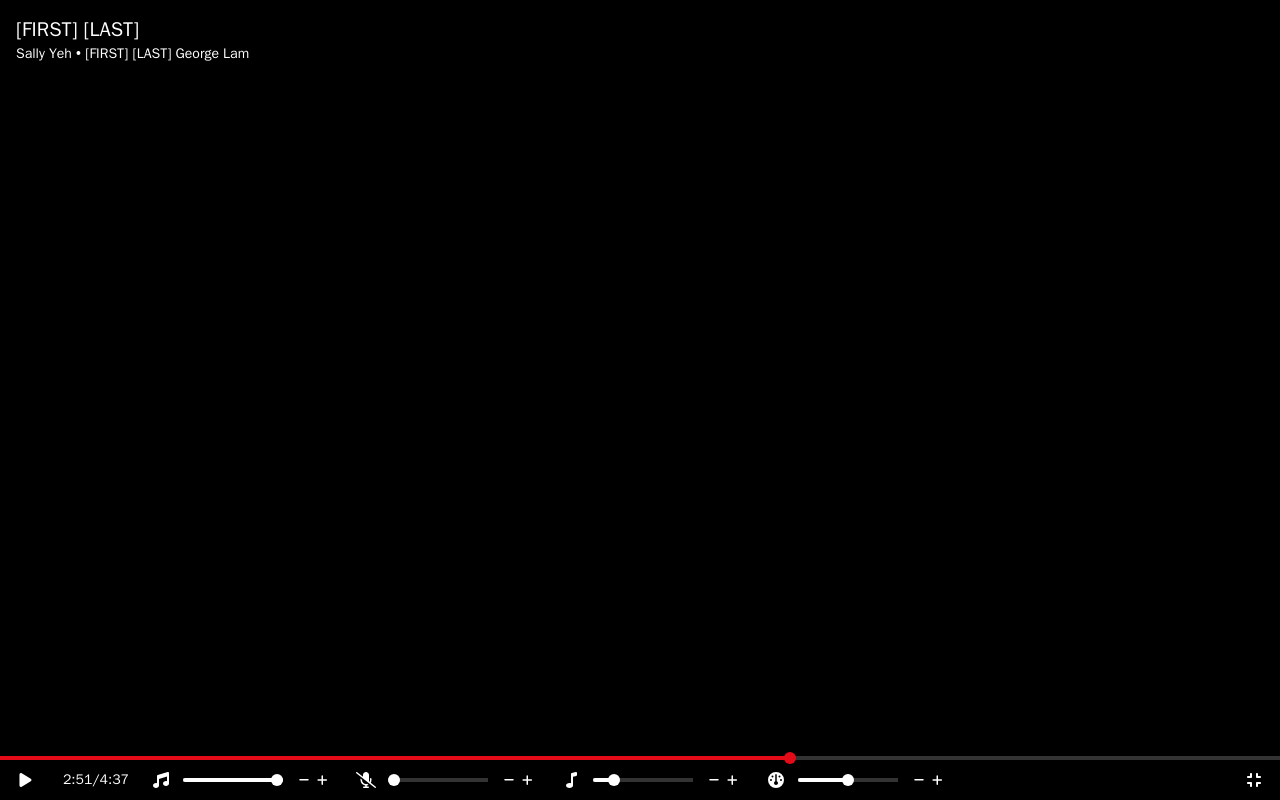 click on "2:51  /  4:37" at bounding box center [640, 780] 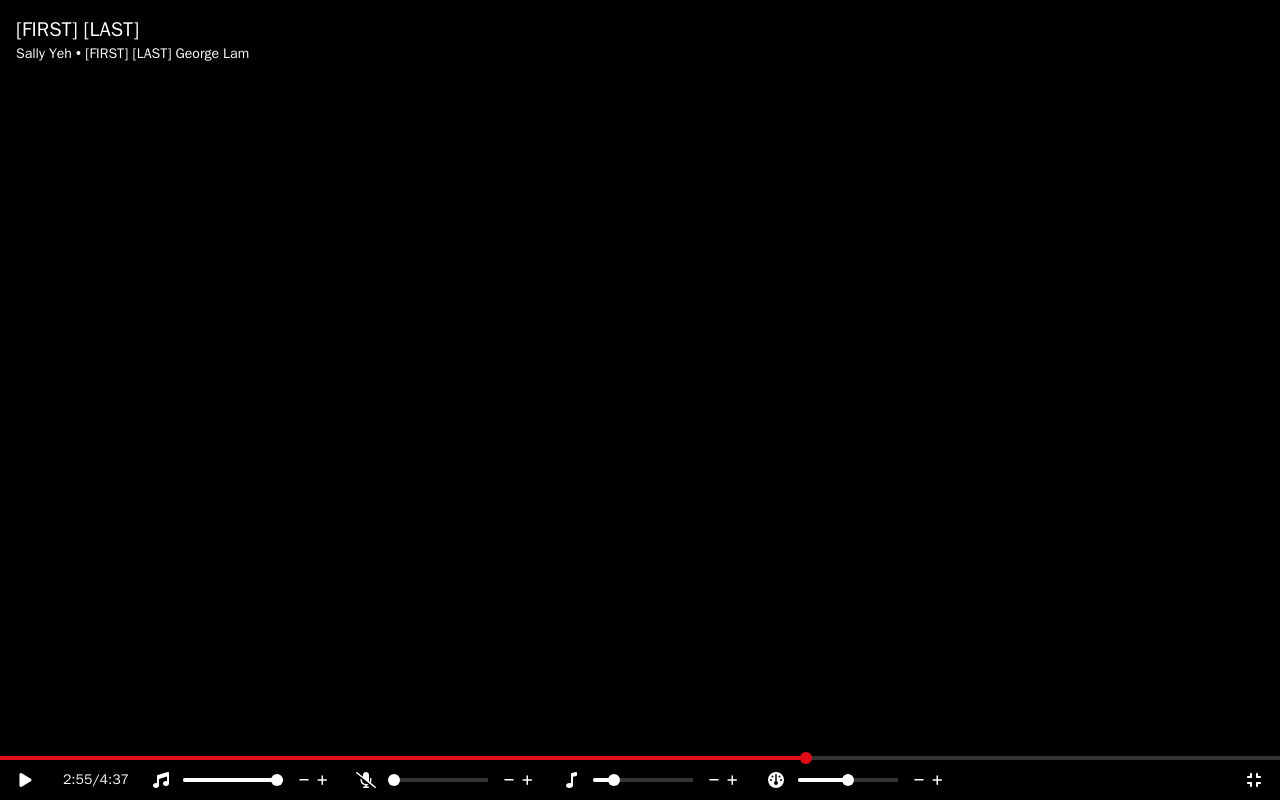 click at bounding box center [640, 758] 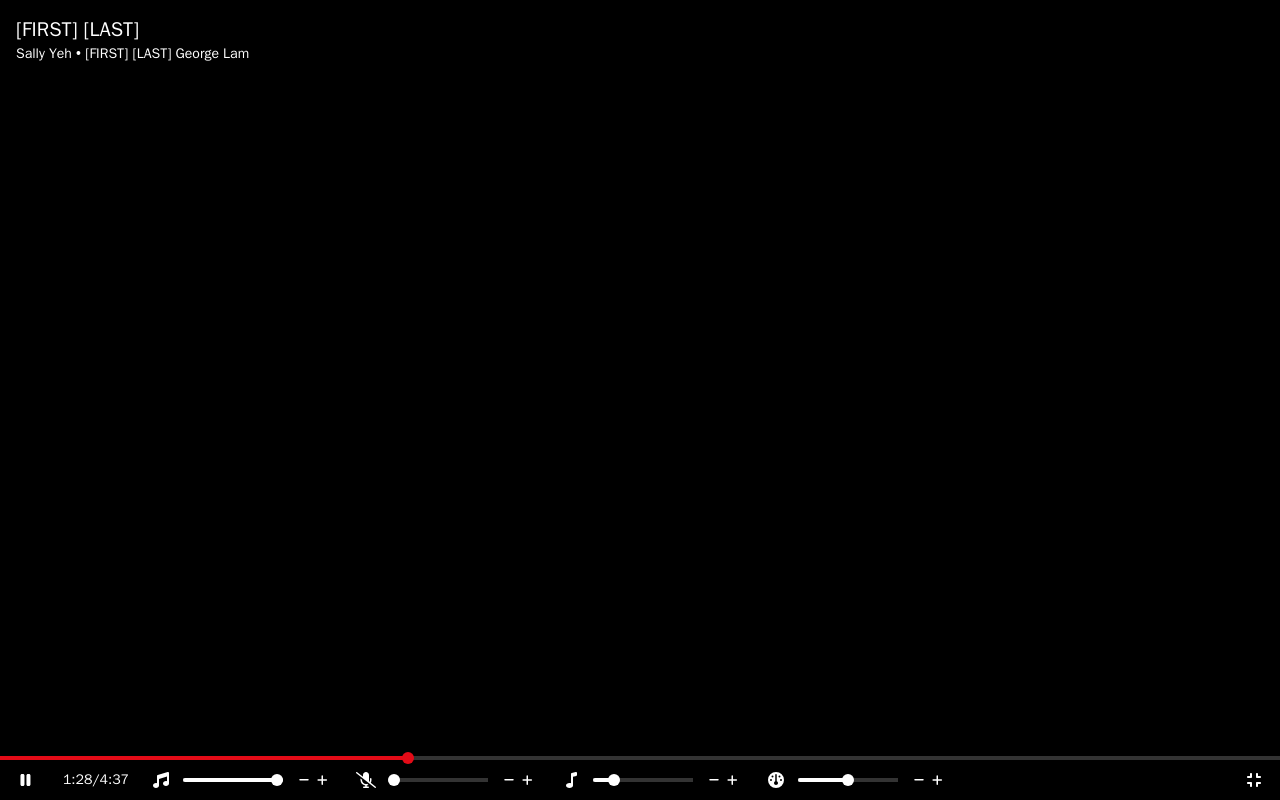 click at bounding box center (203, 758) 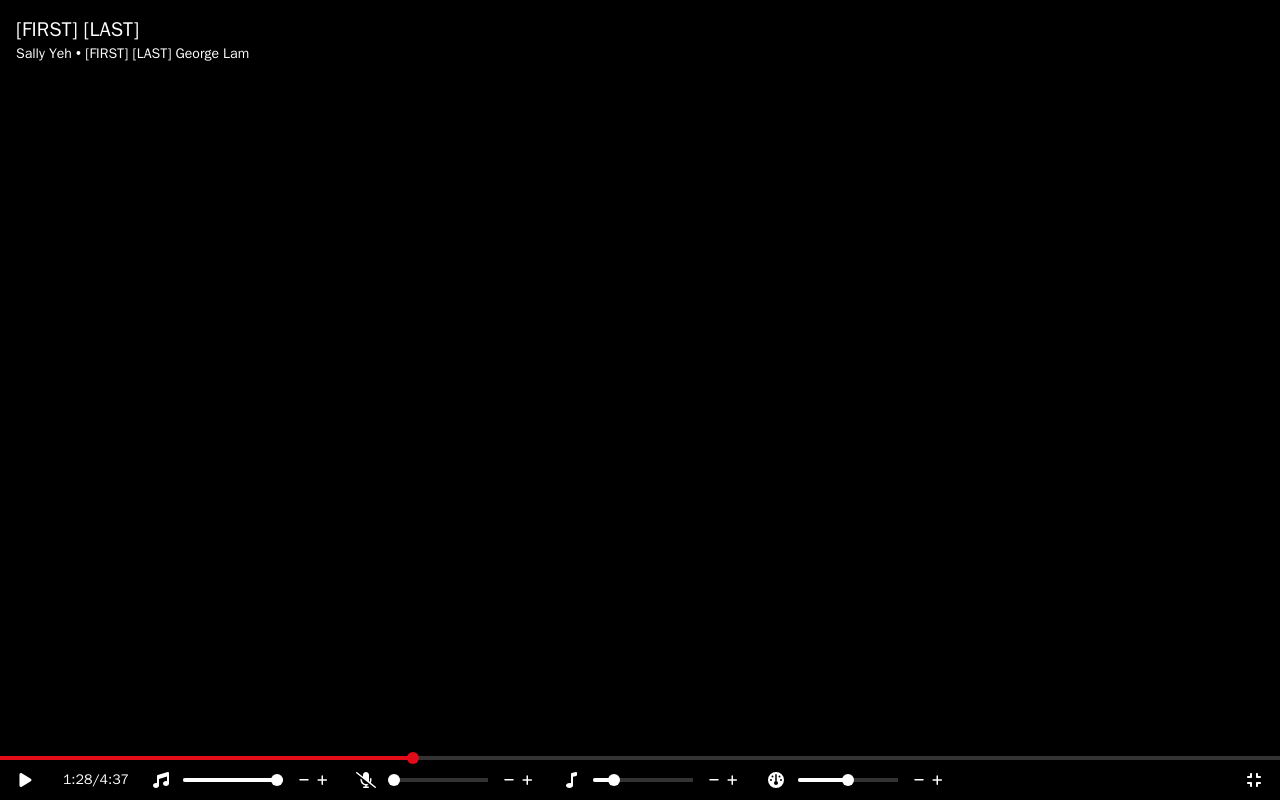 click at bounding box center [640, 400] 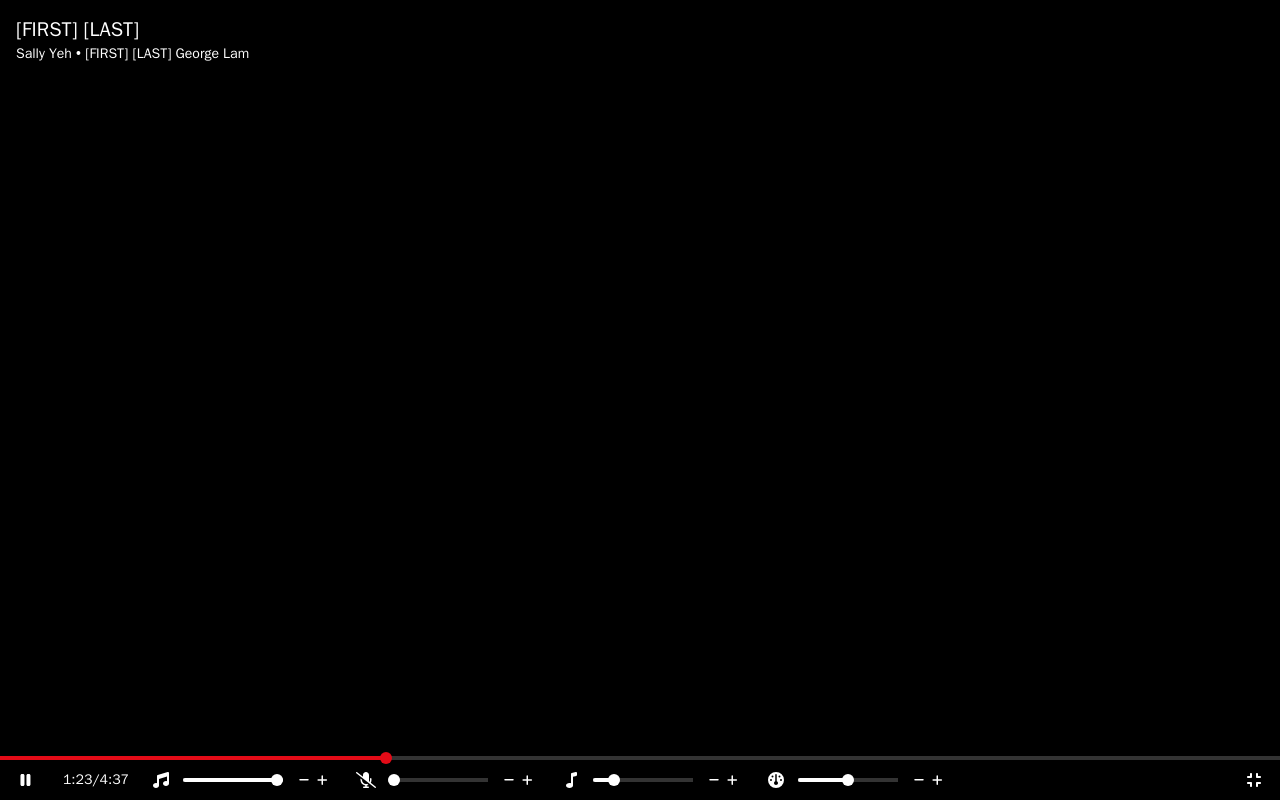 click at bounding box center [191, 758] 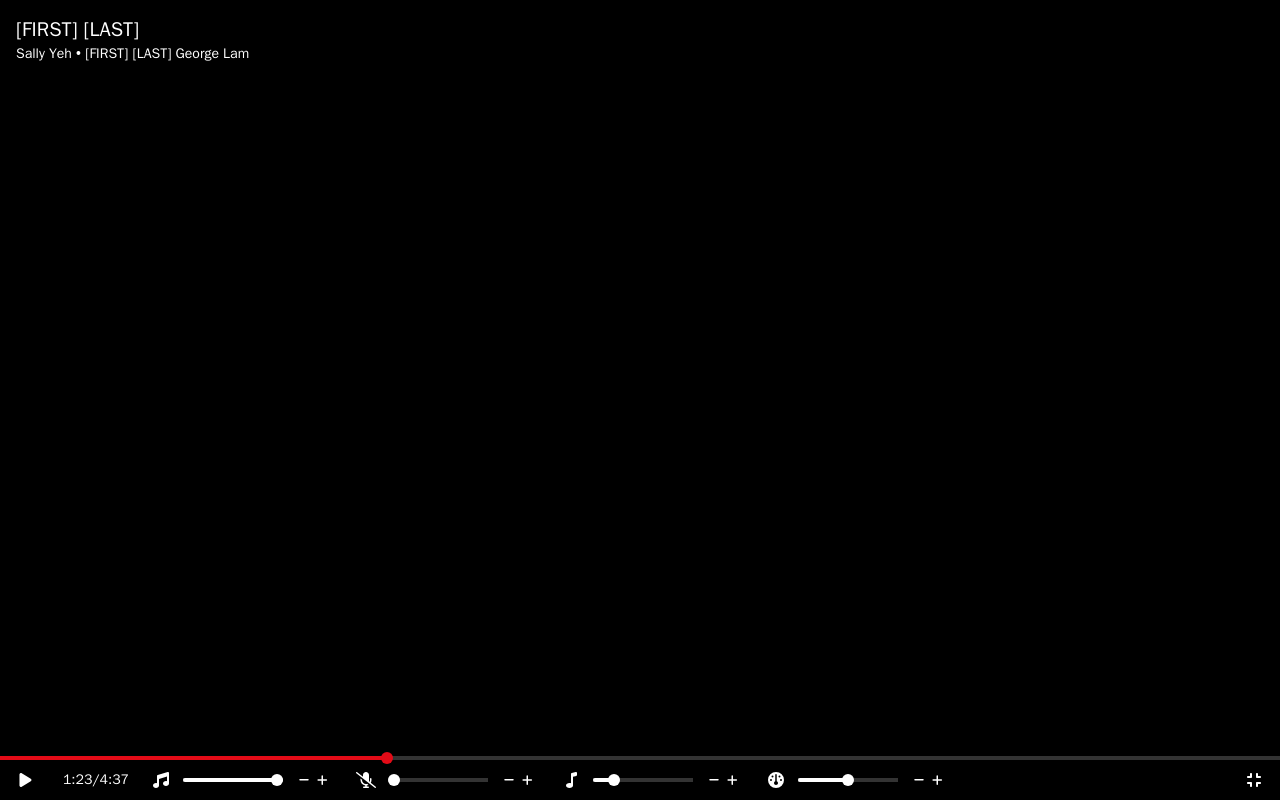 click at bounding box center (640, 400) 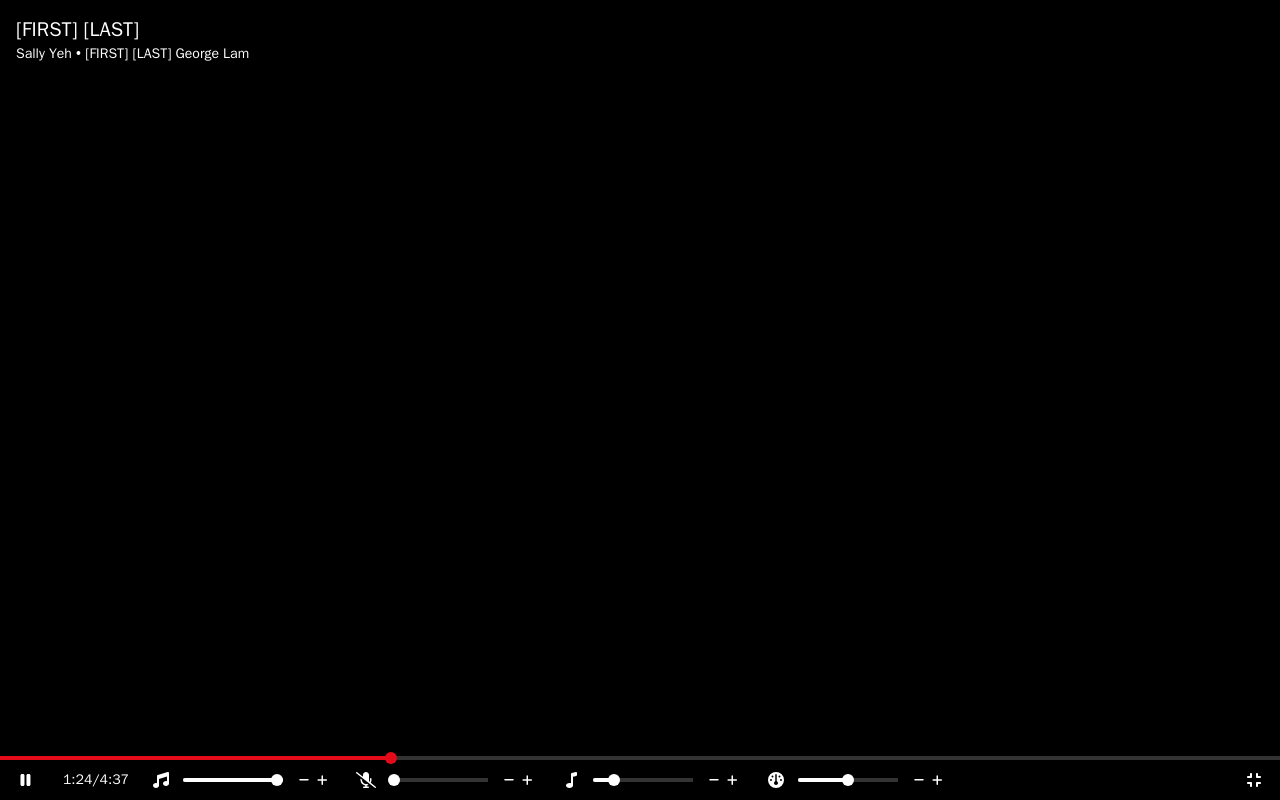 click on "[FIRST] [LAST] Sally Yeh • [FIRST] [LAST] George Lam 1:24  /  4:37" at bounding box center [640, 400] 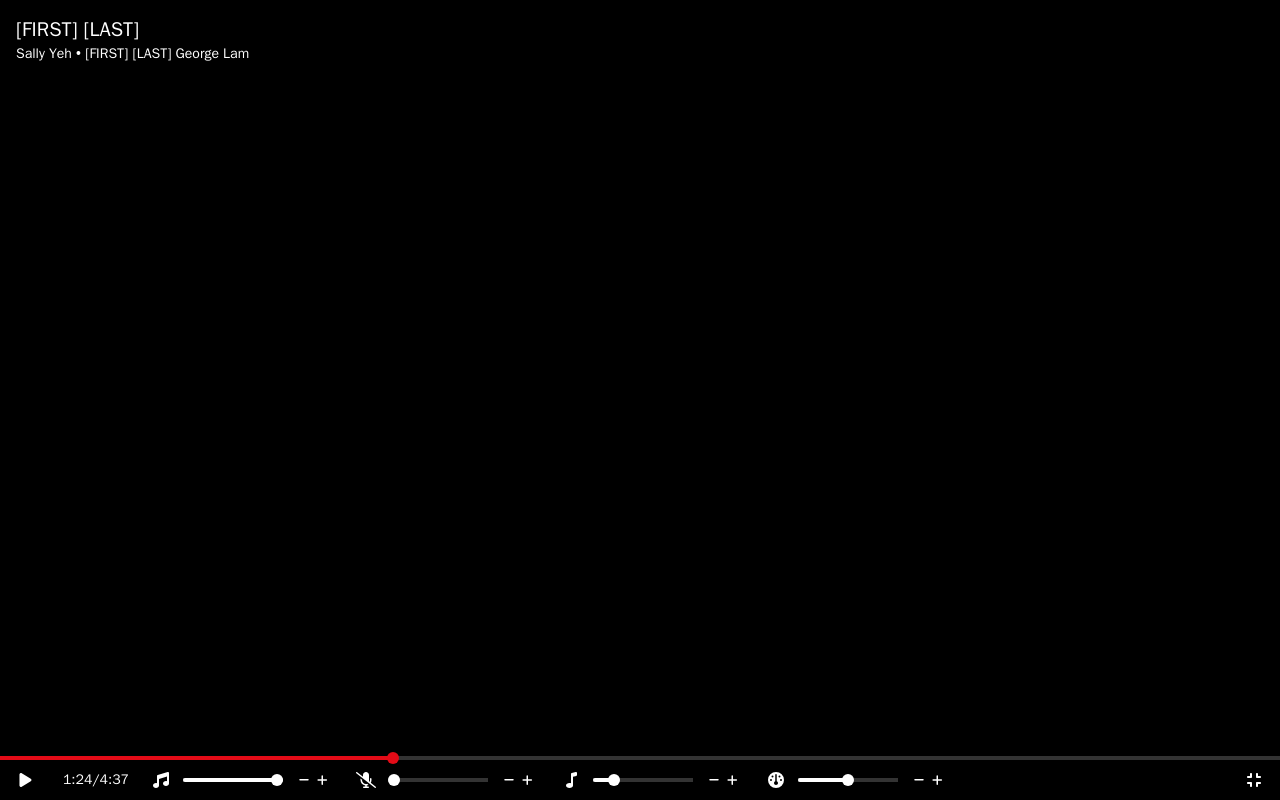 click at bounding box center (640, 400) 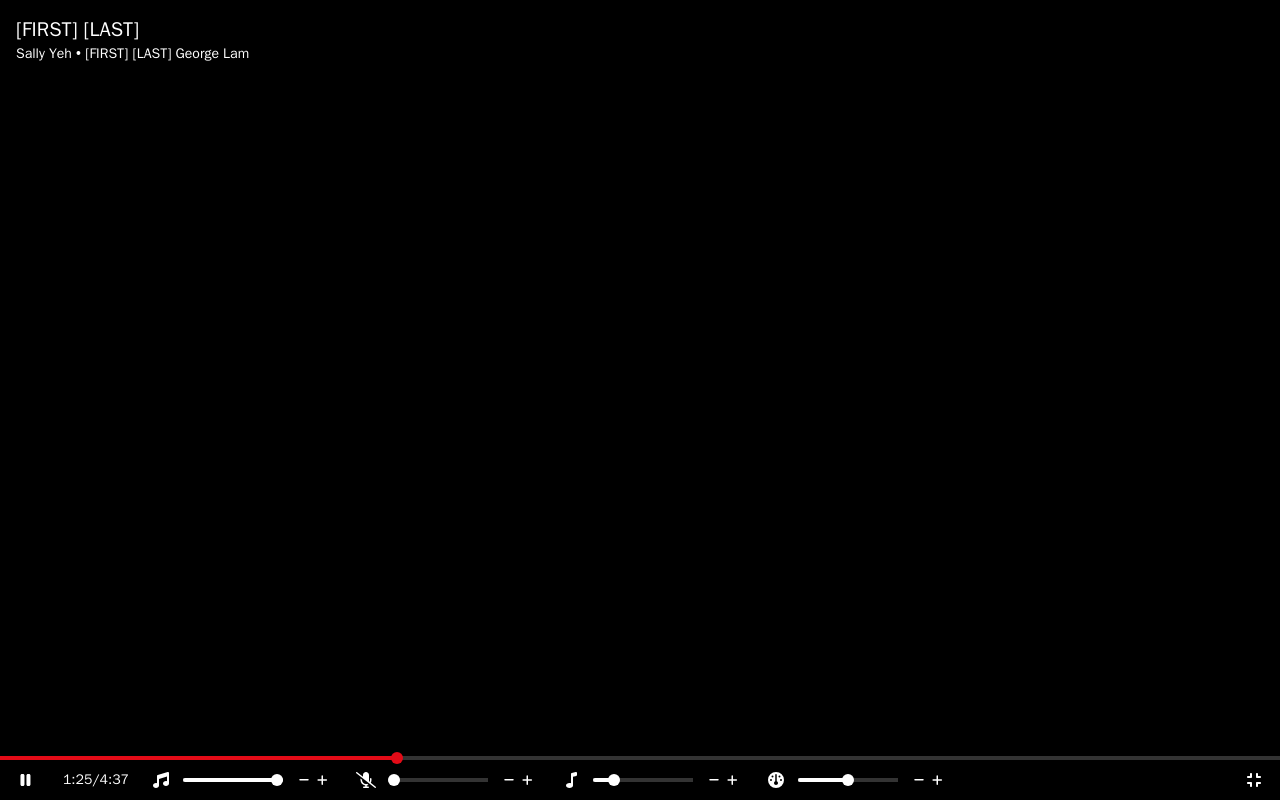 click on "1:25  /  4:37" at bounding box center (640, 780) 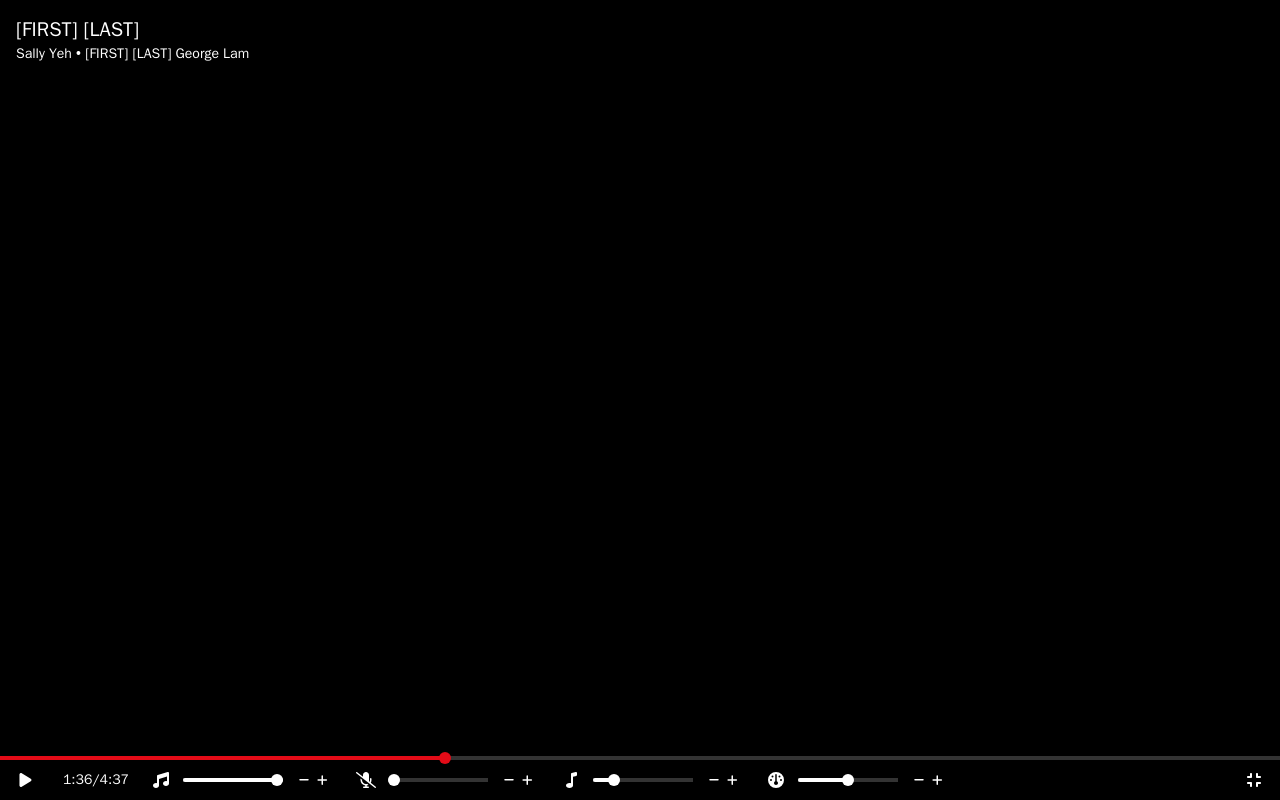 click at bounding box center (640, 758) 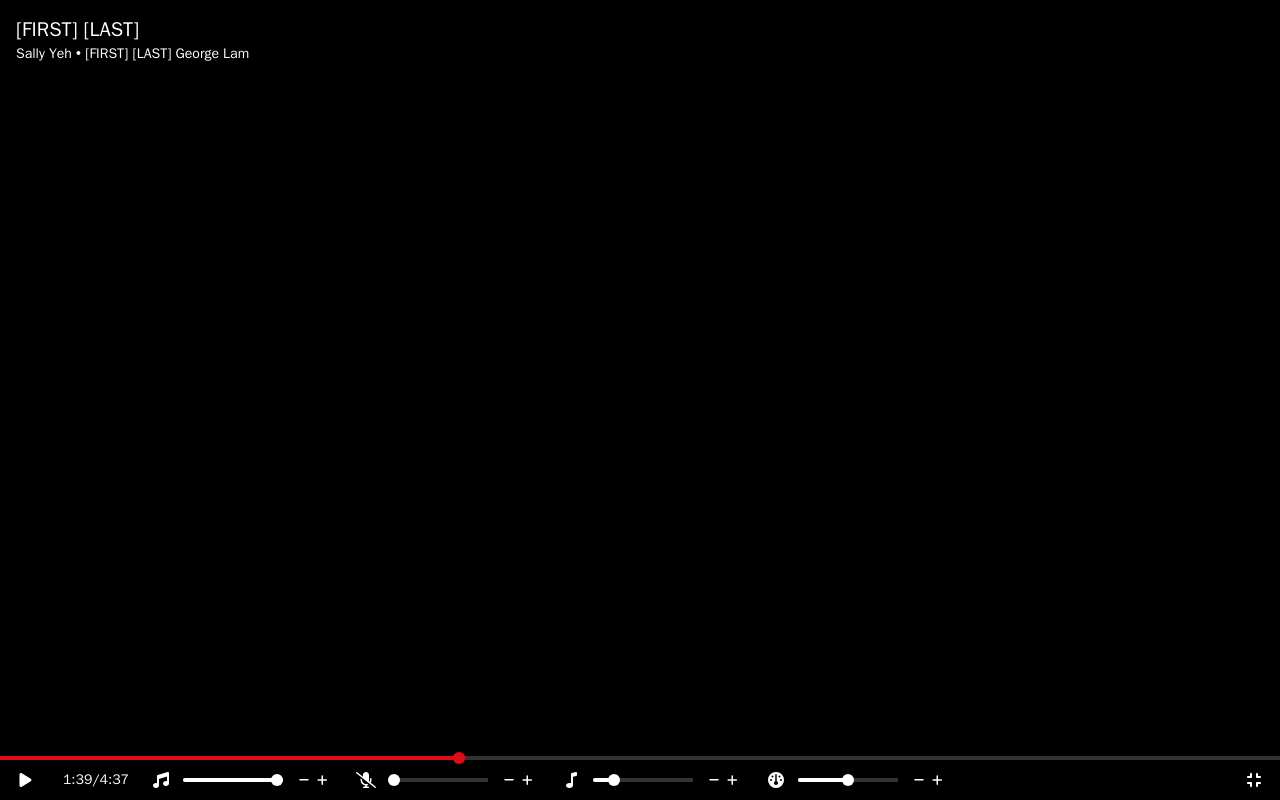 click at bounding box center (640, 758) 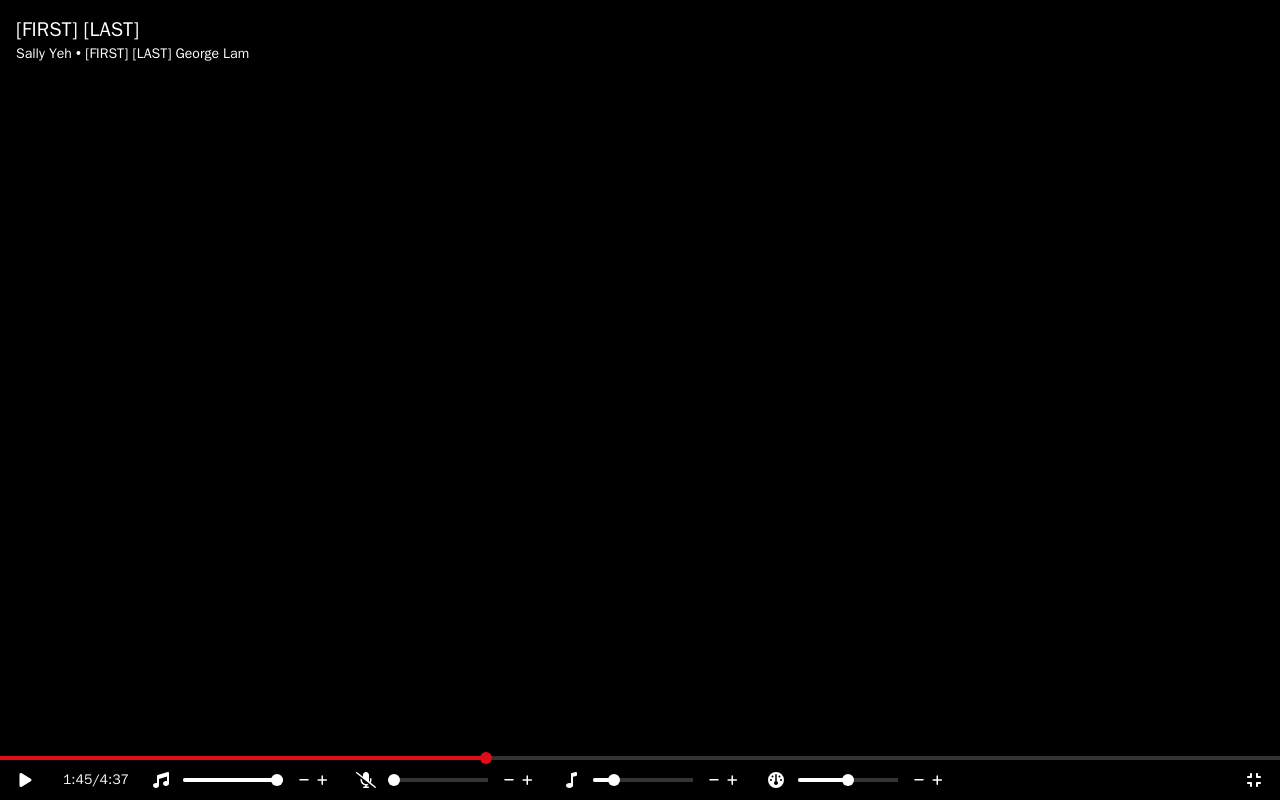 click at bounding box center (640, 758) 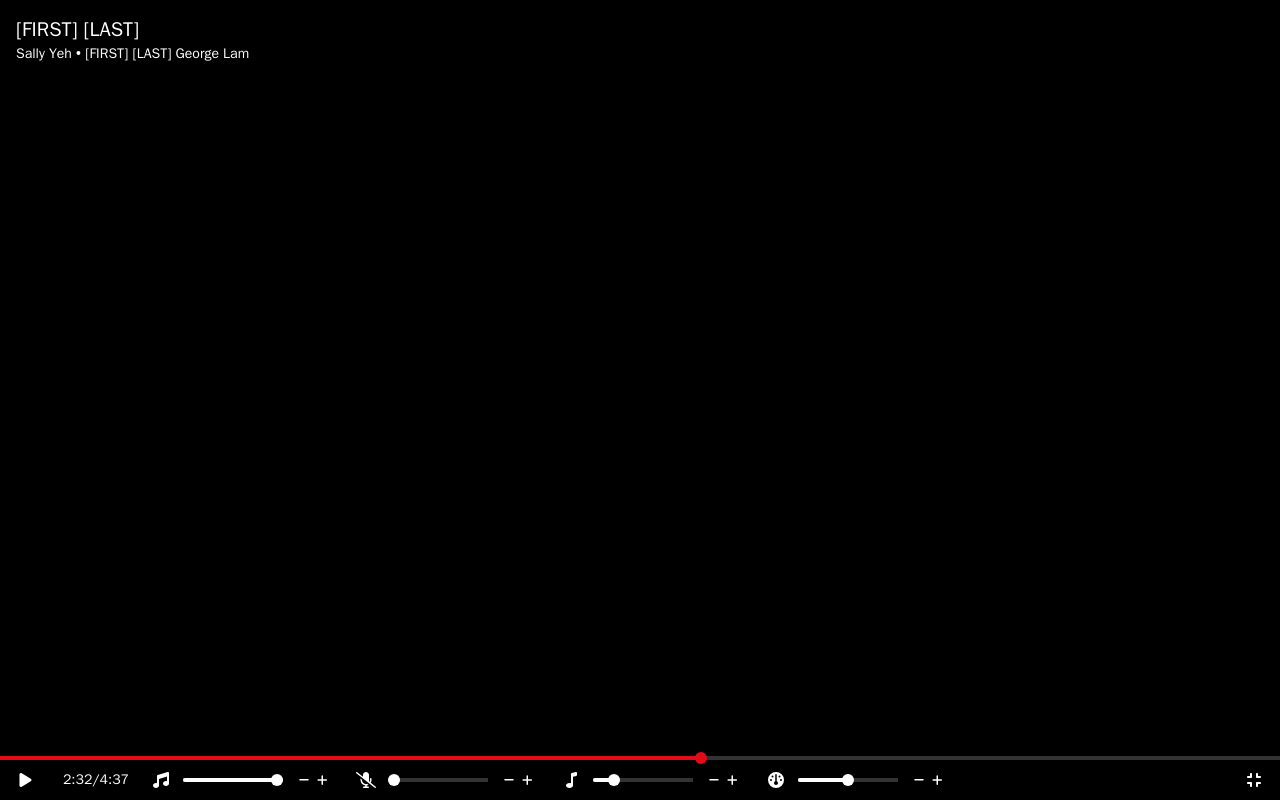 click at bounding box center [640, 758] 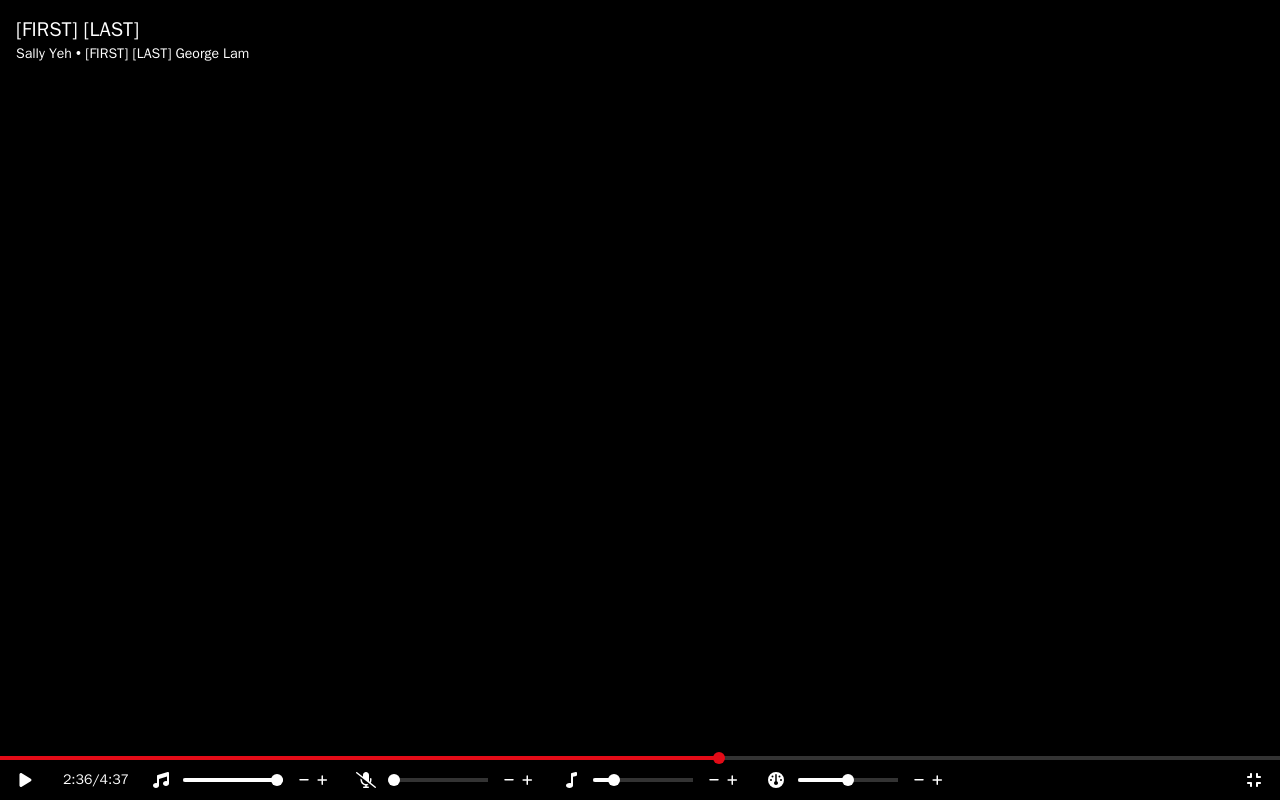 click at bounding box center (640, 758) 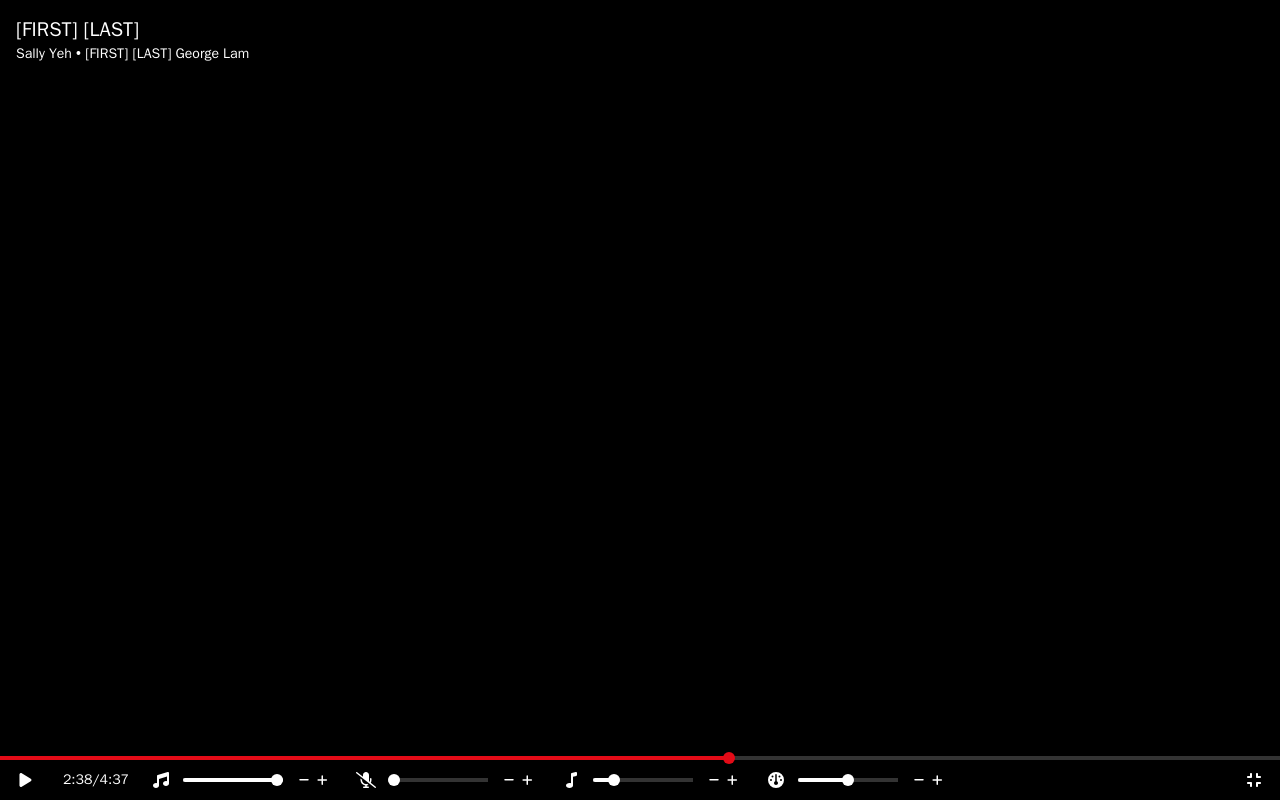click at bounding box center [640, 758] 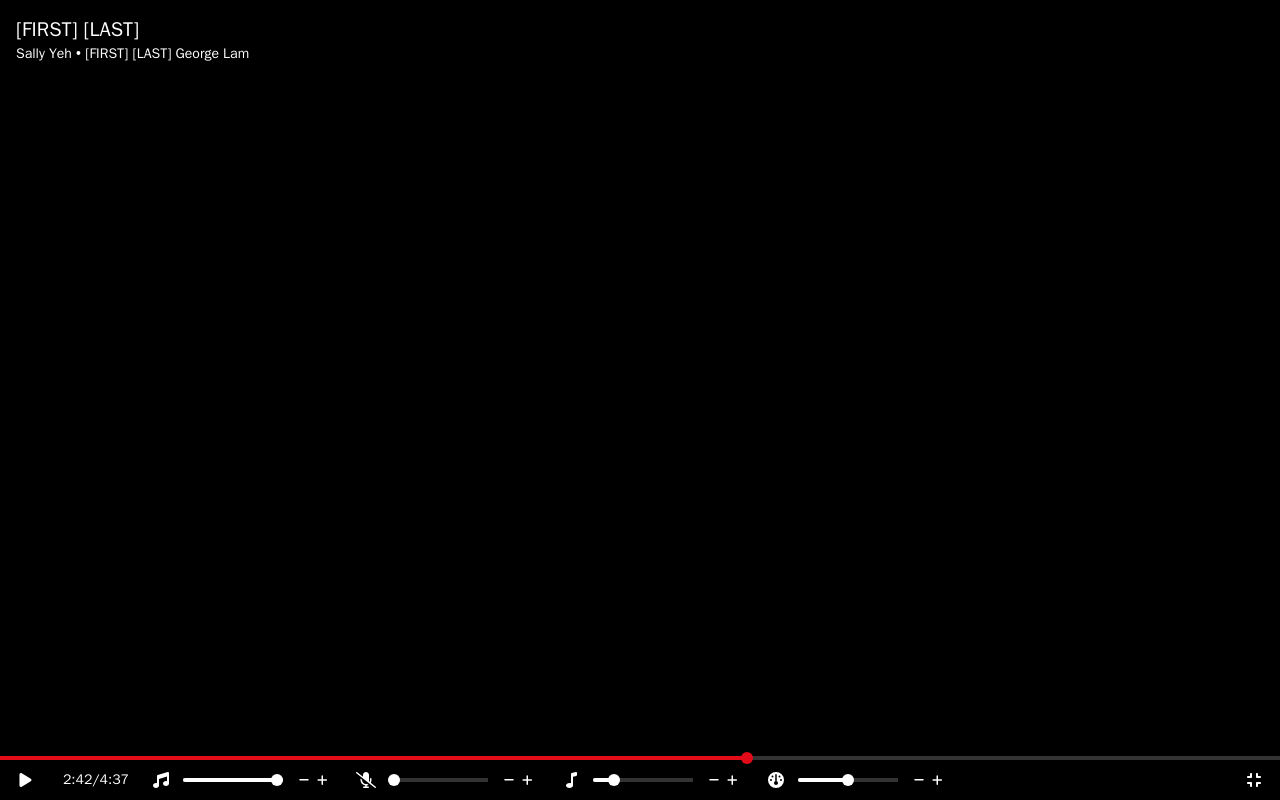 click at bounding box center [640, 758] 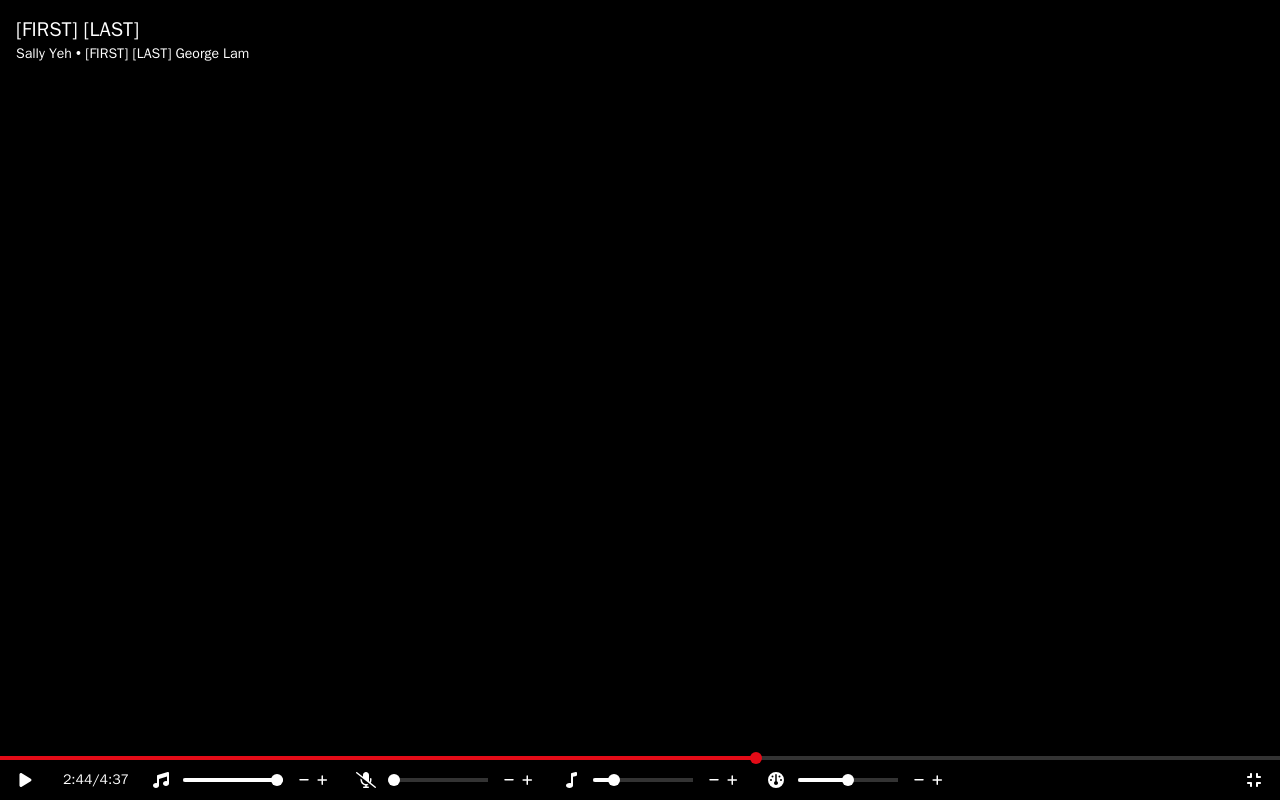 click at bounding box center (640, 758) 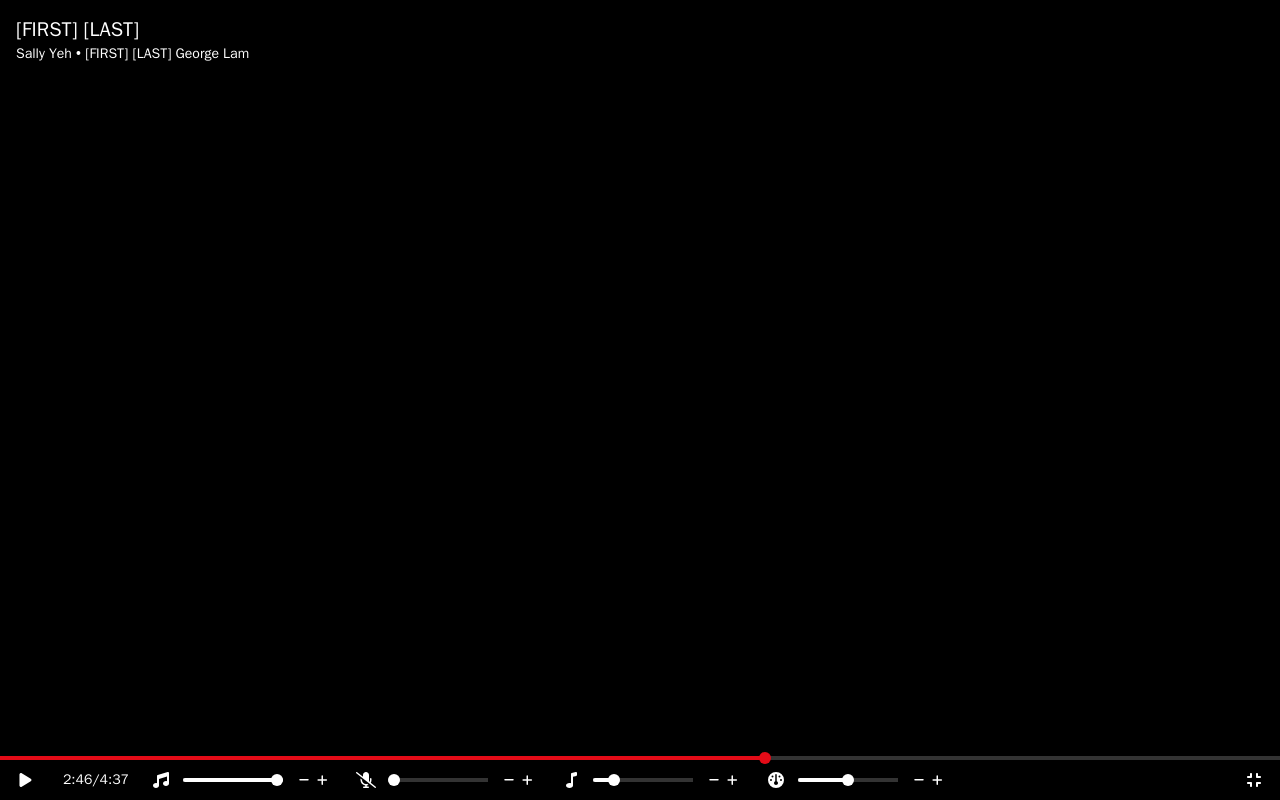 click at bounding box center (640, 758) 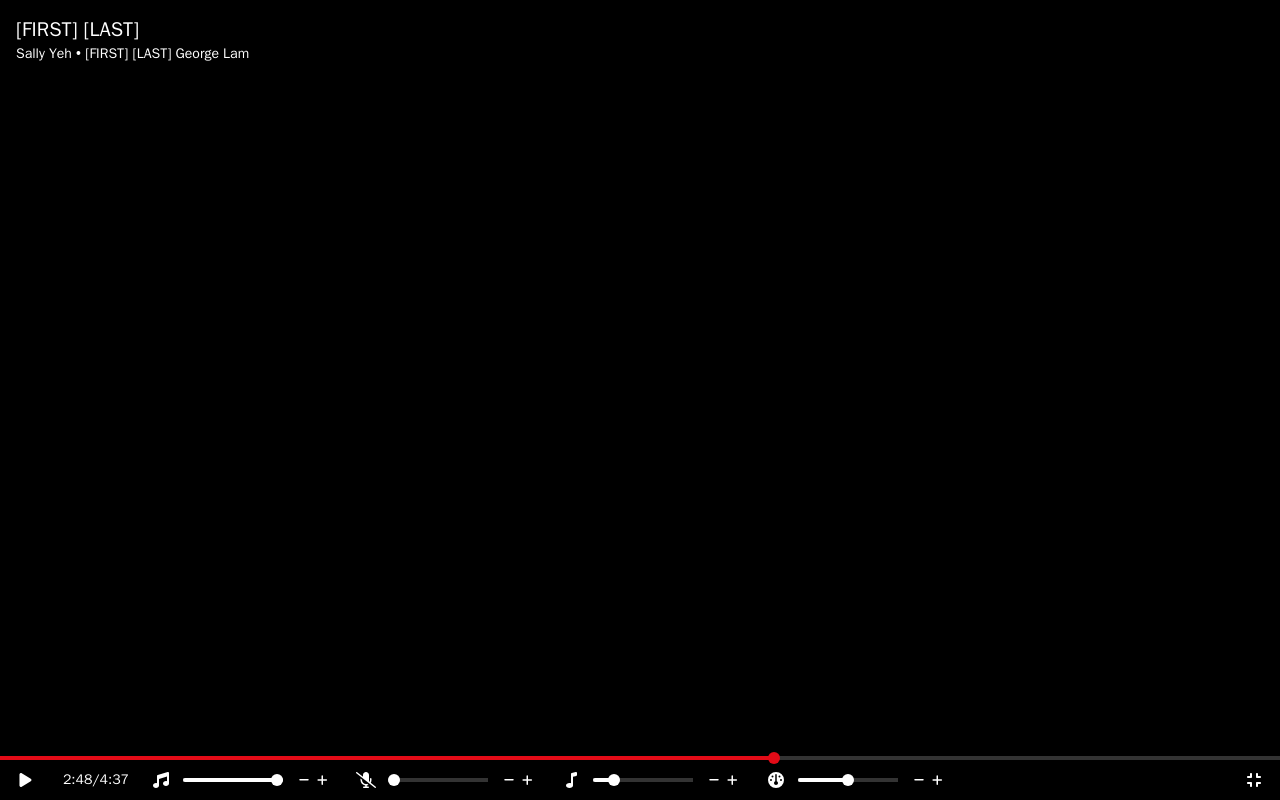 click at bounding box center (640, 758) 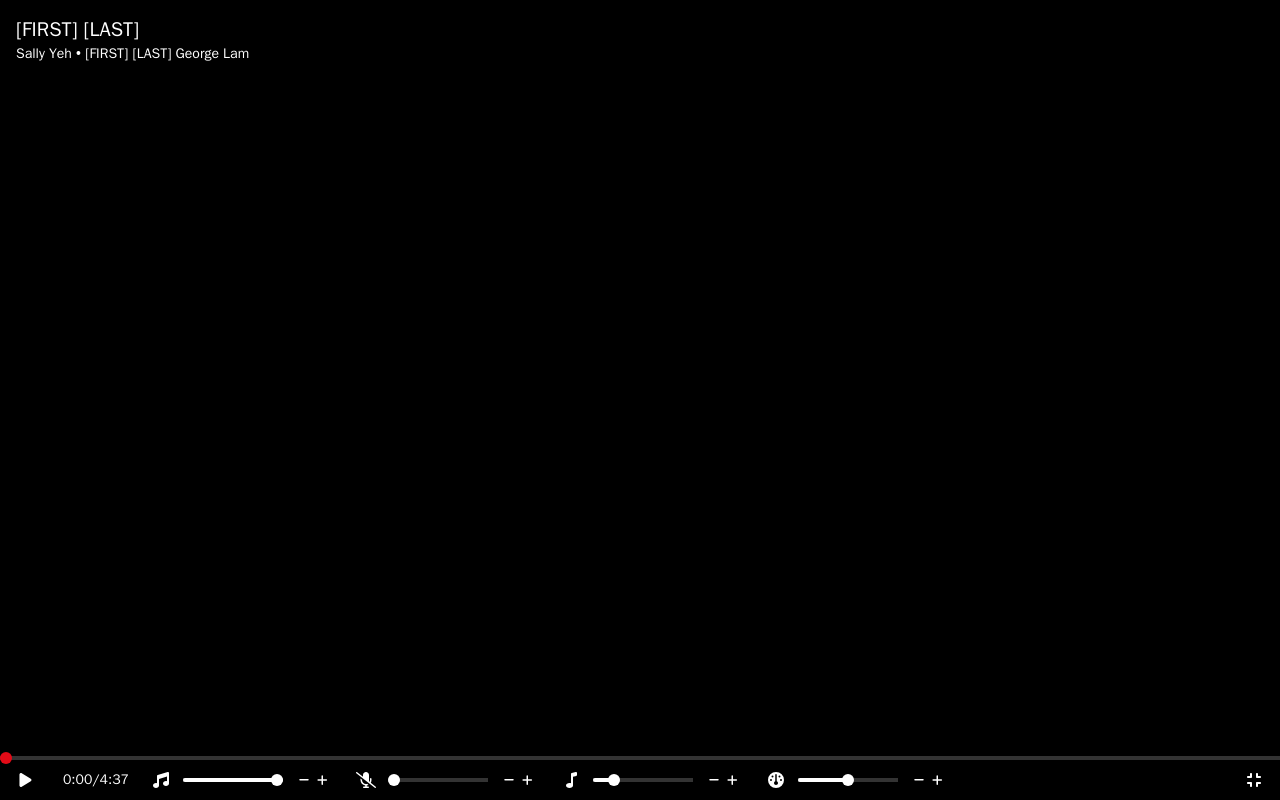 click at bounding box center (0, 758) 